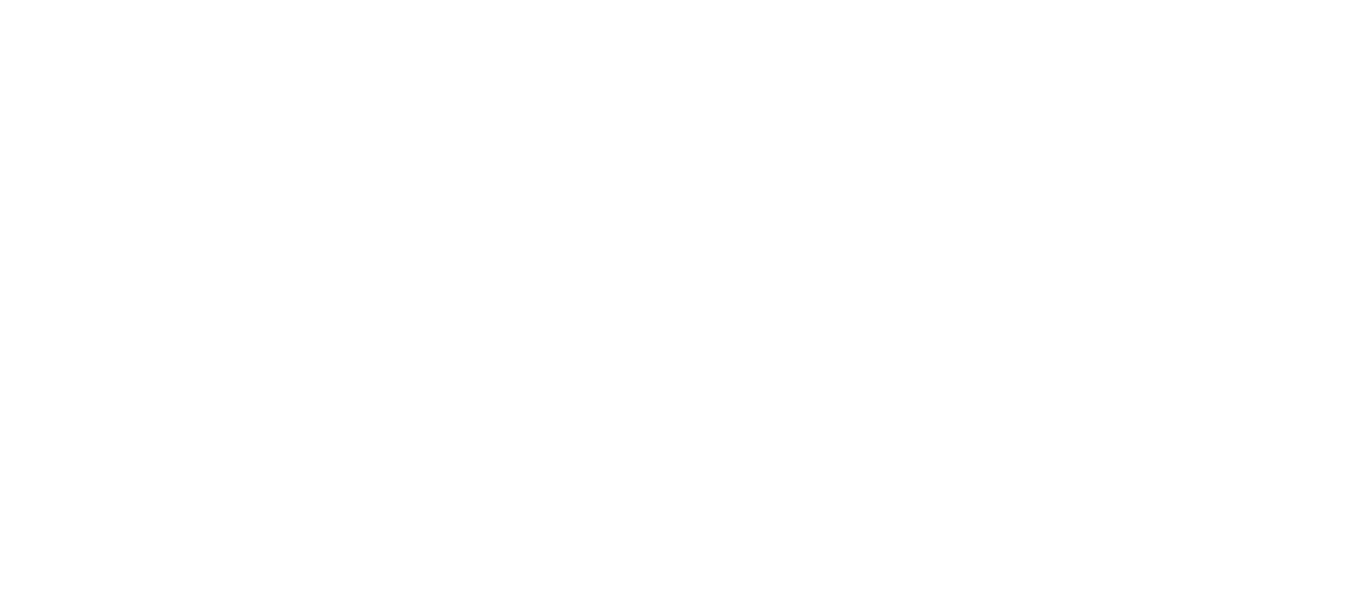scroll, scrollTop: 0, scrollLeft: 0, axis: both 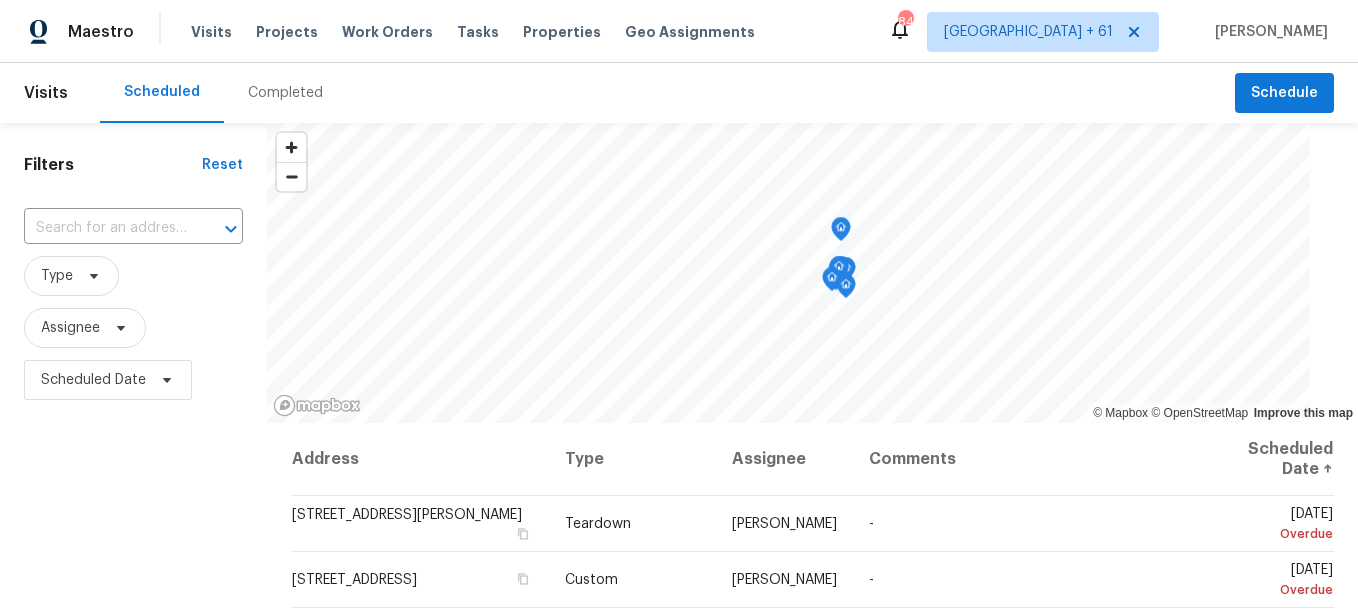 click on "Completed" at bounding box center [285, 93] 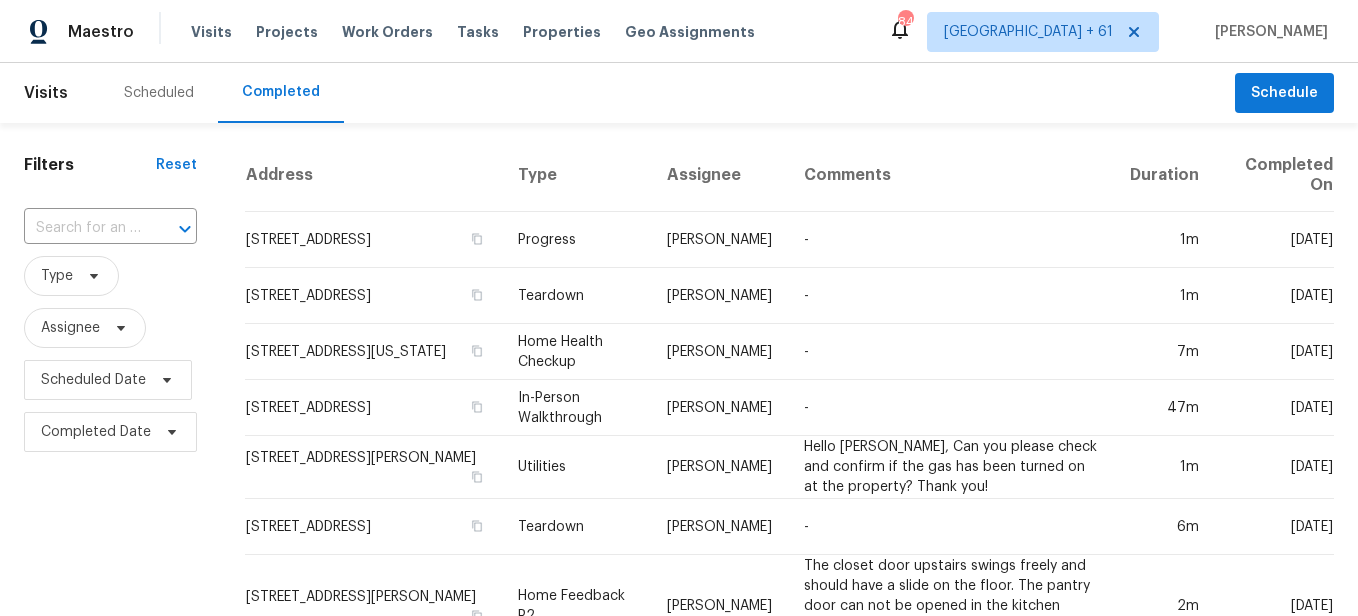 click at bounding box center [82, 228] 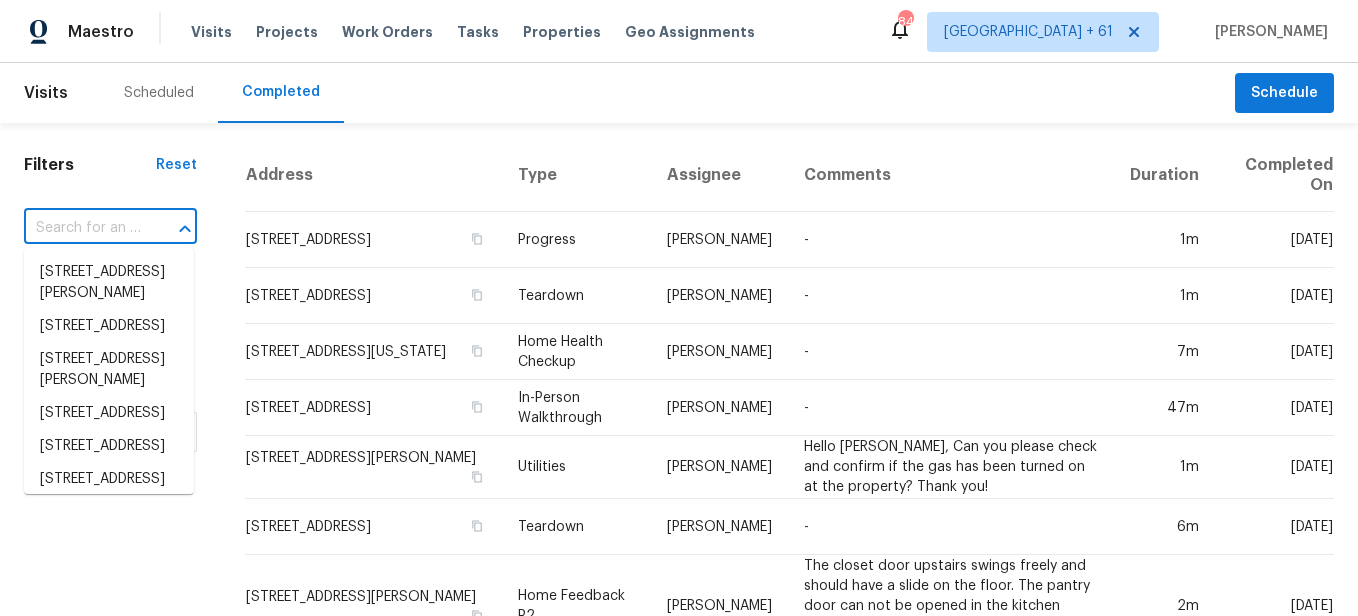 paste on "[STREET_ADDRESS]" 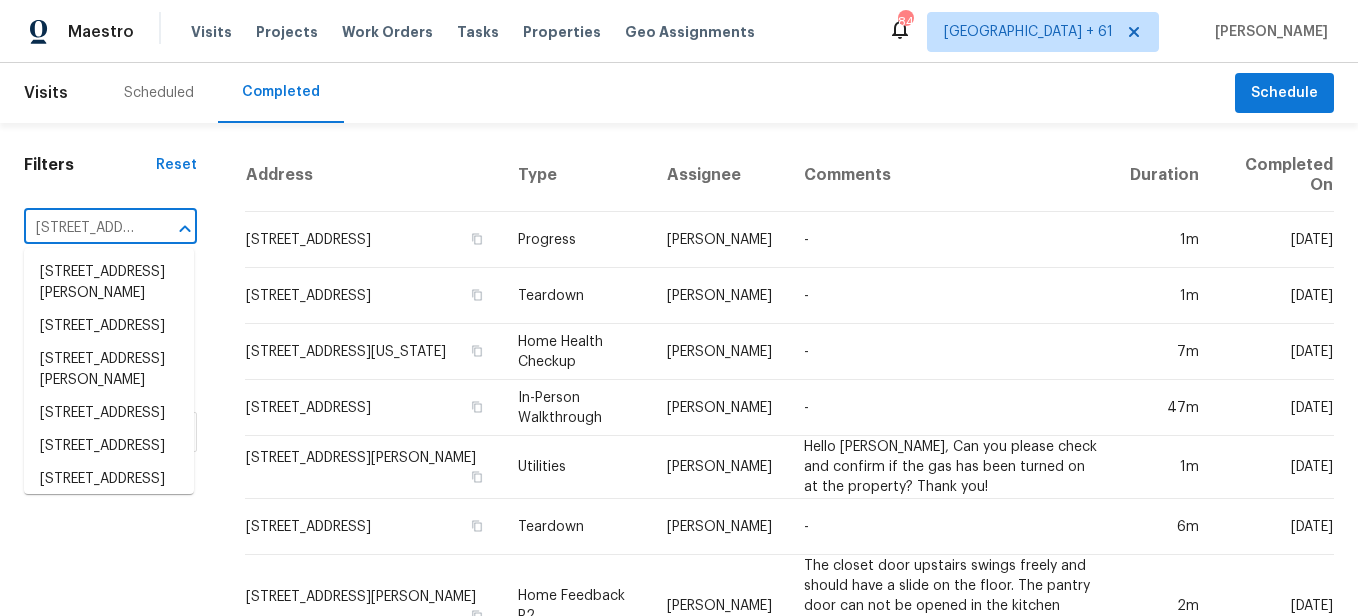 scroll, scrollTop: 0, scrollLeft: 165, axis: horizontal 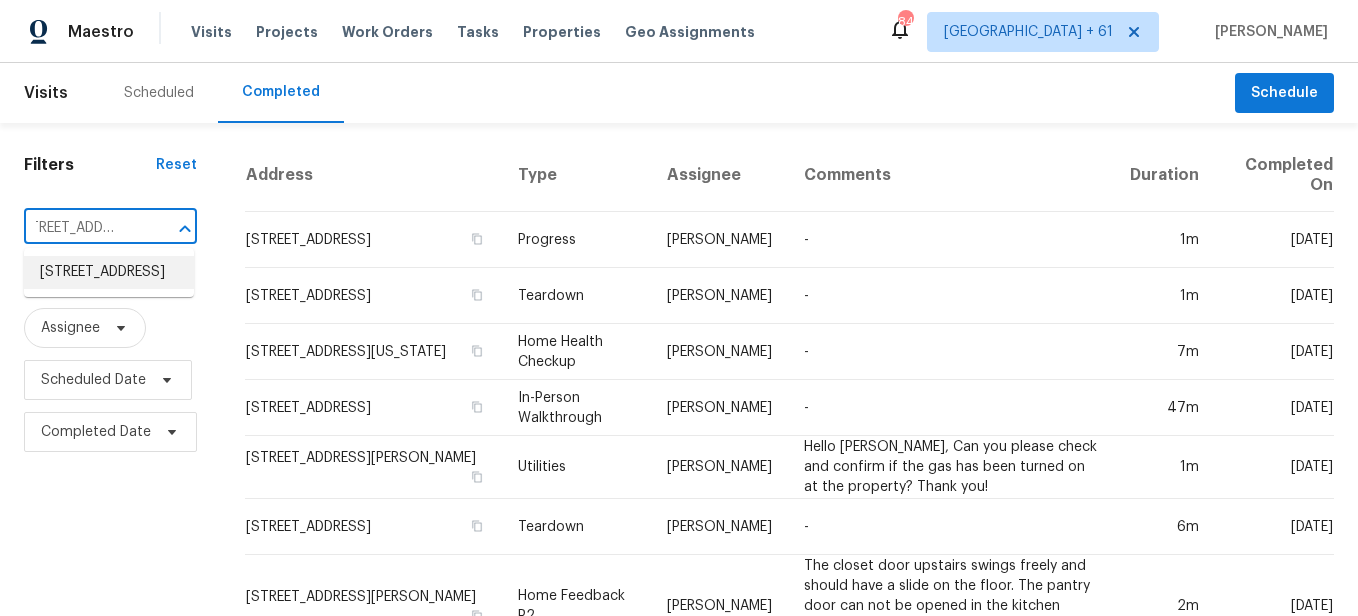 click on "[STREET_ADDRESS]" at bounding box center [109, 272] 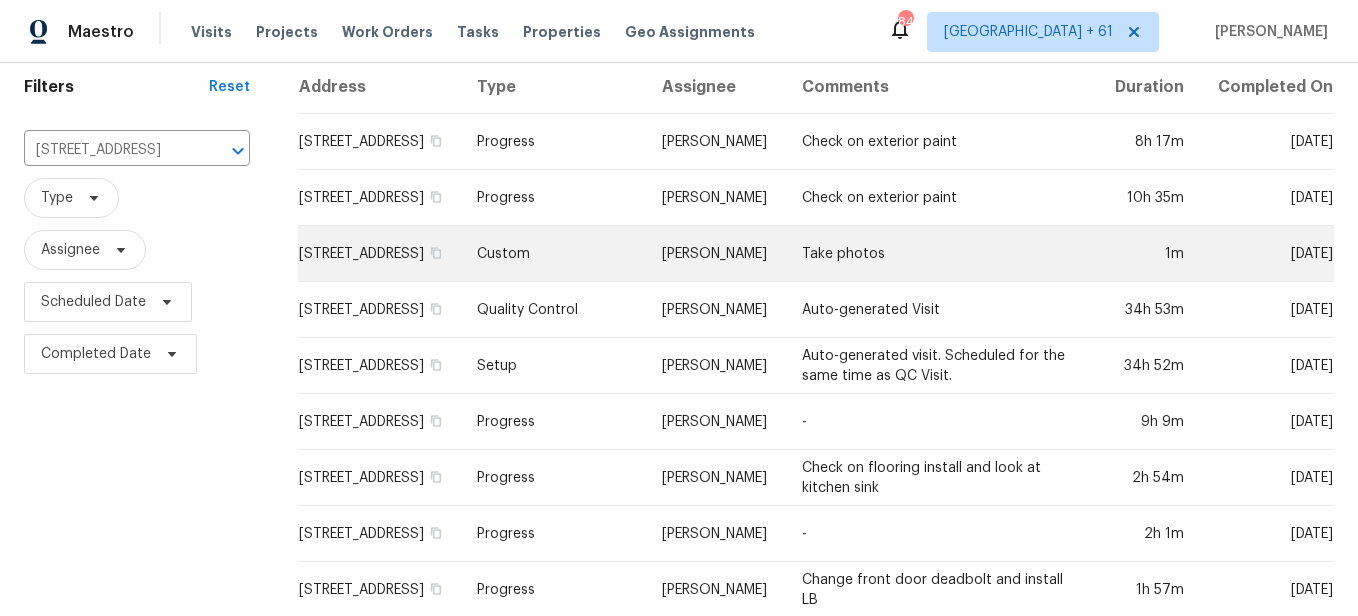 scroll, scrollTop: 243, scrollLeft: 0, axis: vertical 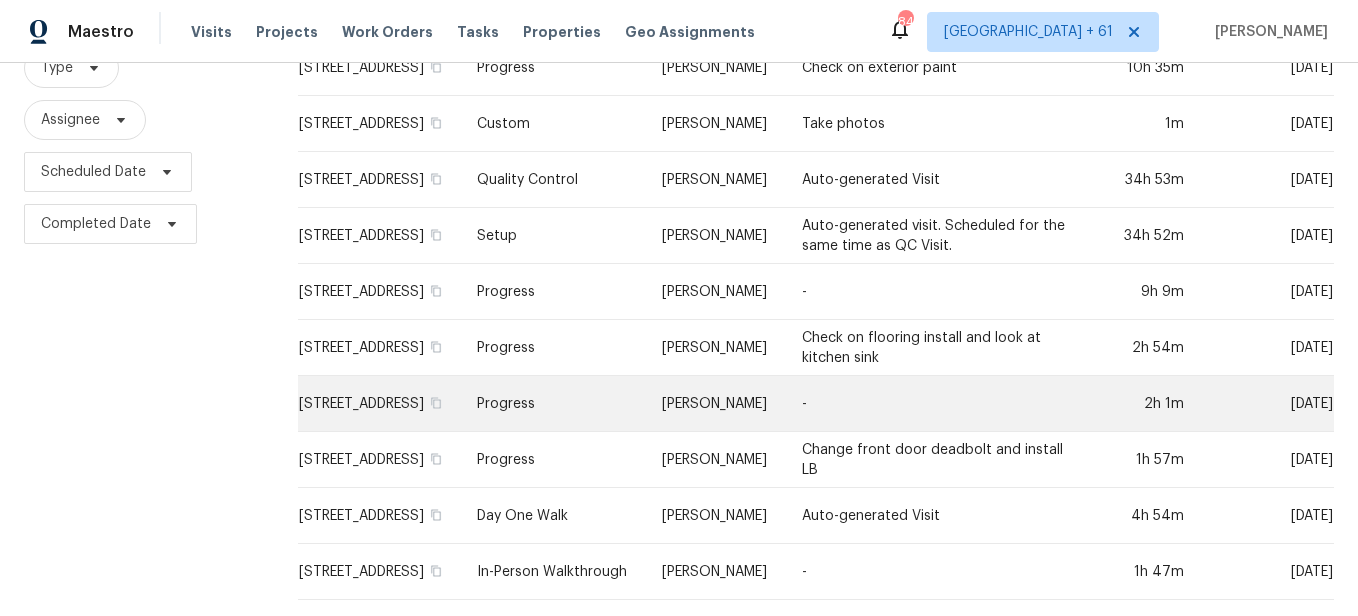 click on "Progress" at bounding box center [553, 404] 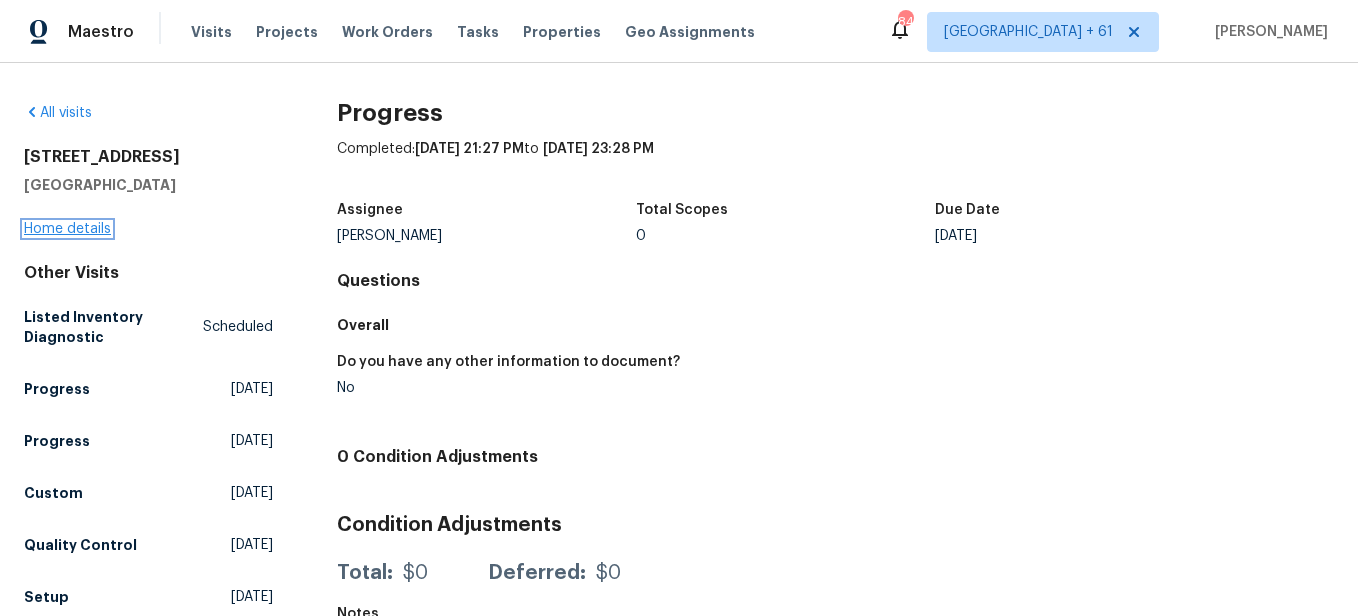 click on "Home details" at bounding box center (67, 229) 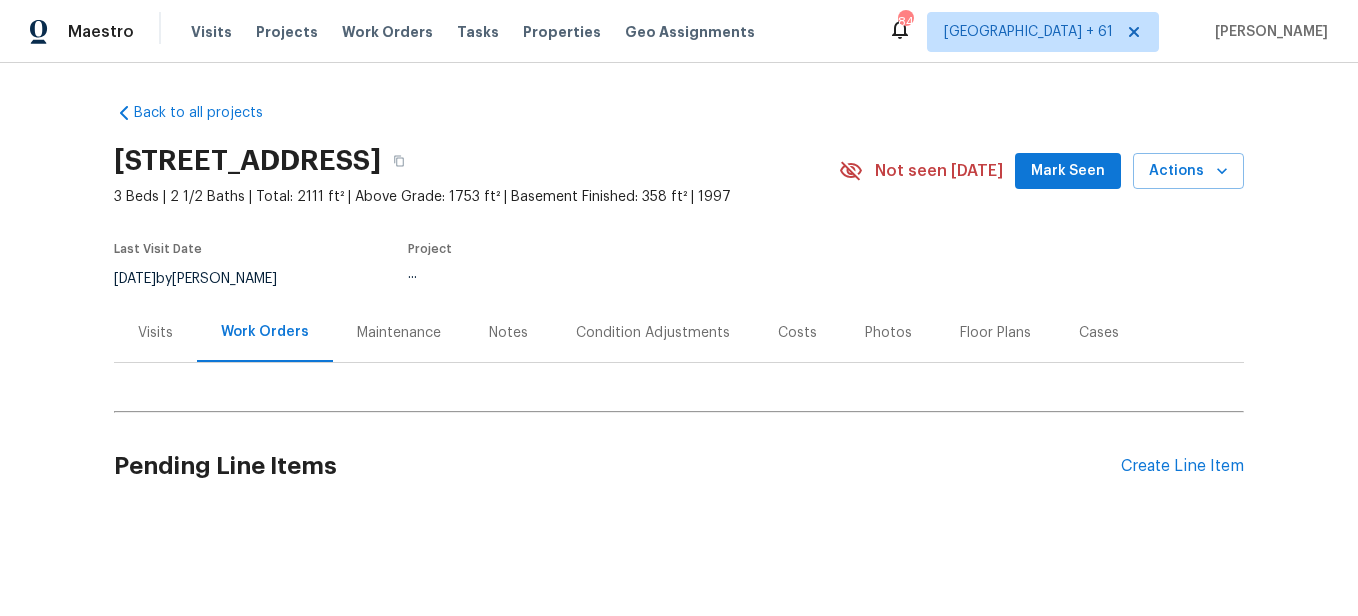 click on "Photos" at bounding box center (888, 332) 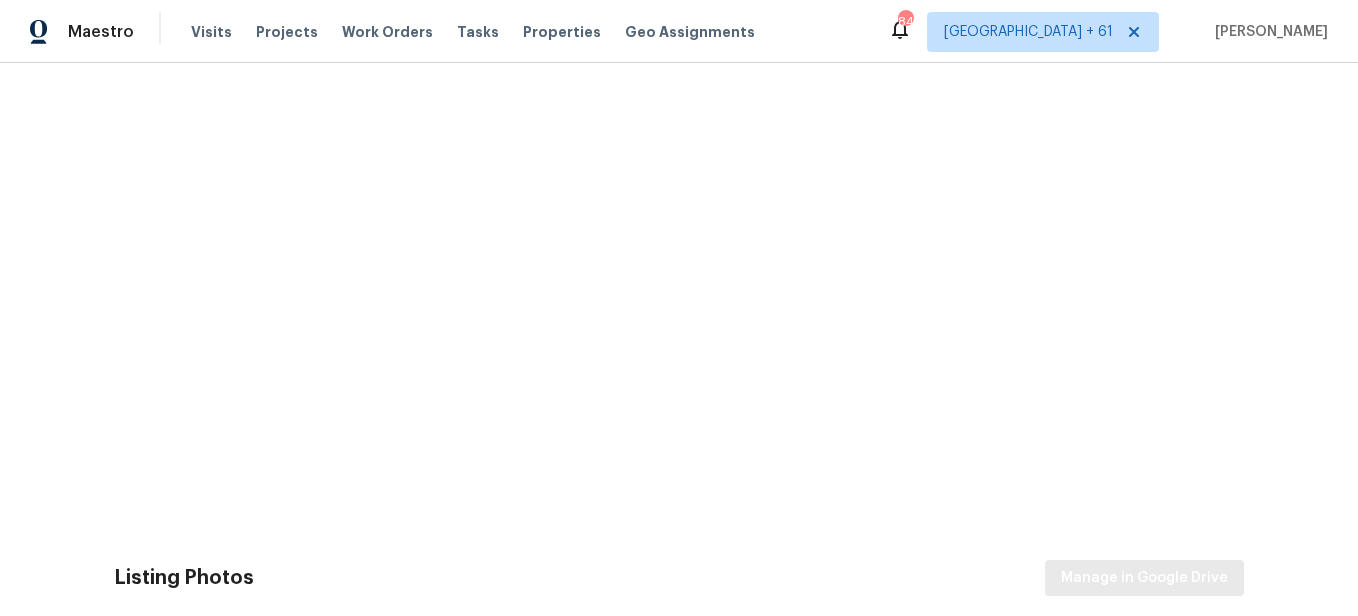 scroll, scrollTop: 700, scrollLeft: 0, axis: vertical 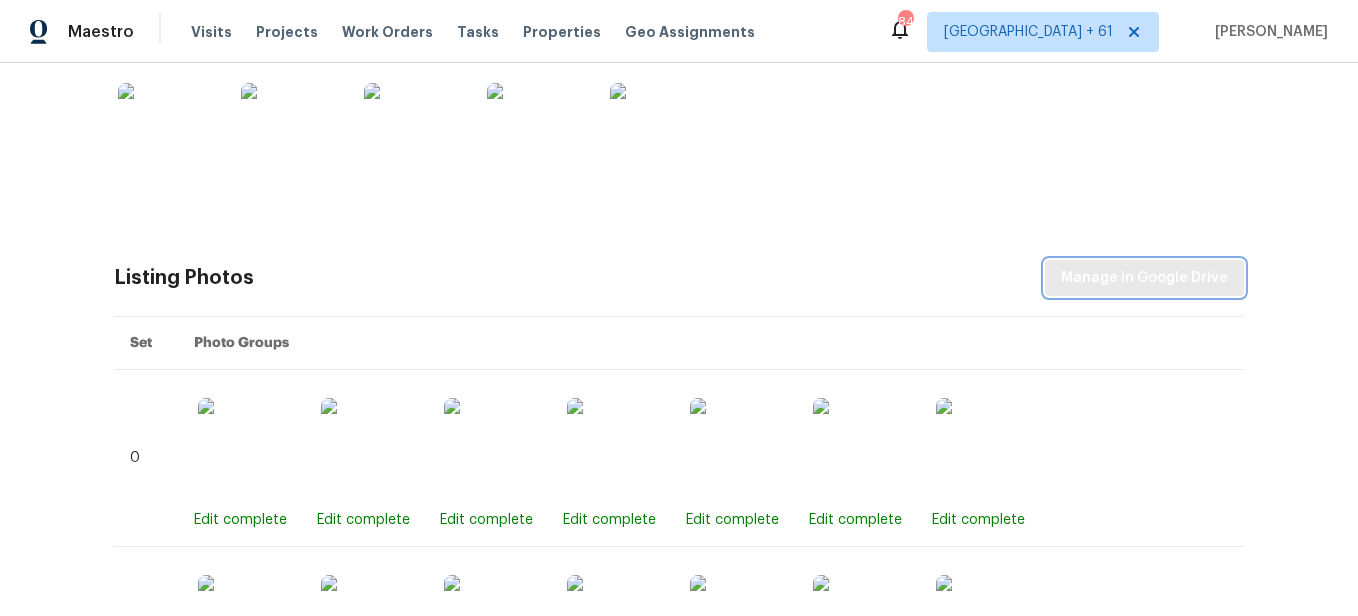 click on "Manage in Google Drive" at bounding box center [1144, 278] 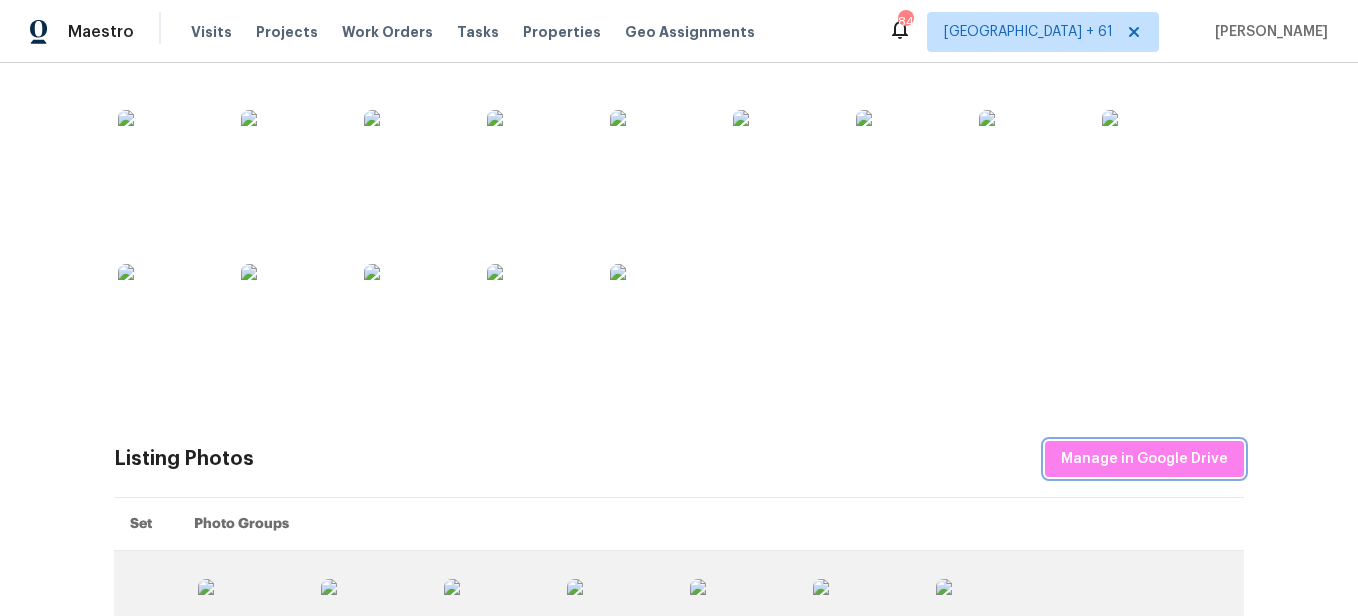 scroll, scrollTop: 0, scrollLeft: 0, axis: both 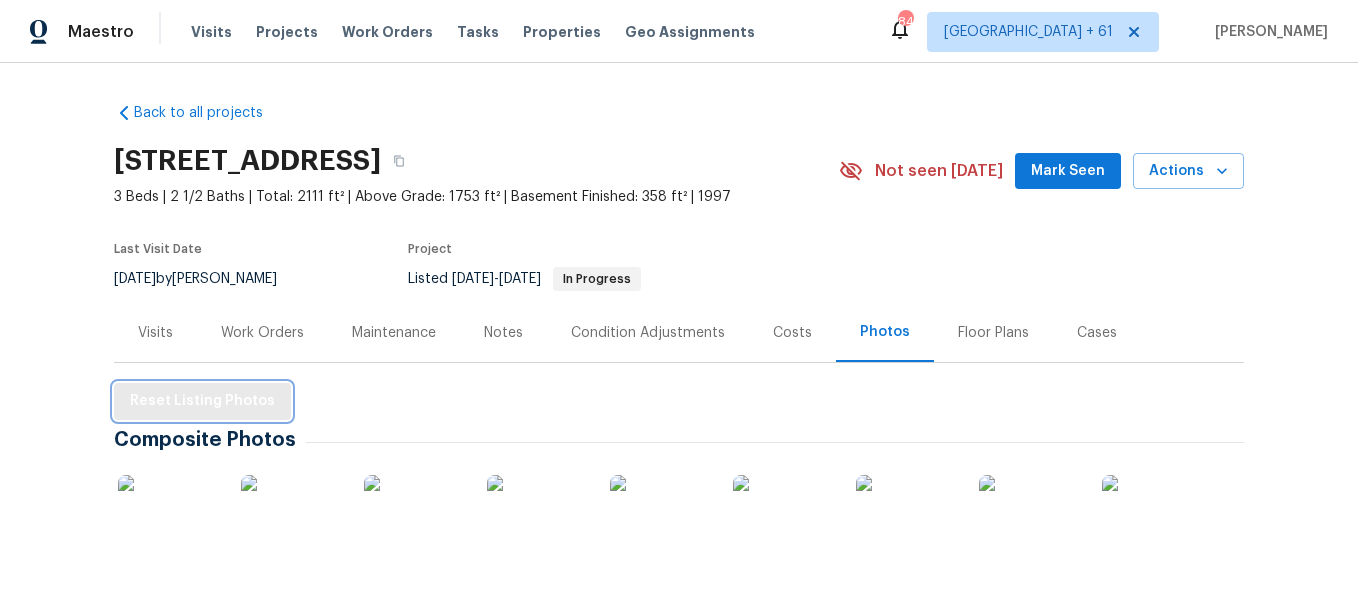 click on "Reset Listing Photos" at bounding box center (202, 401) 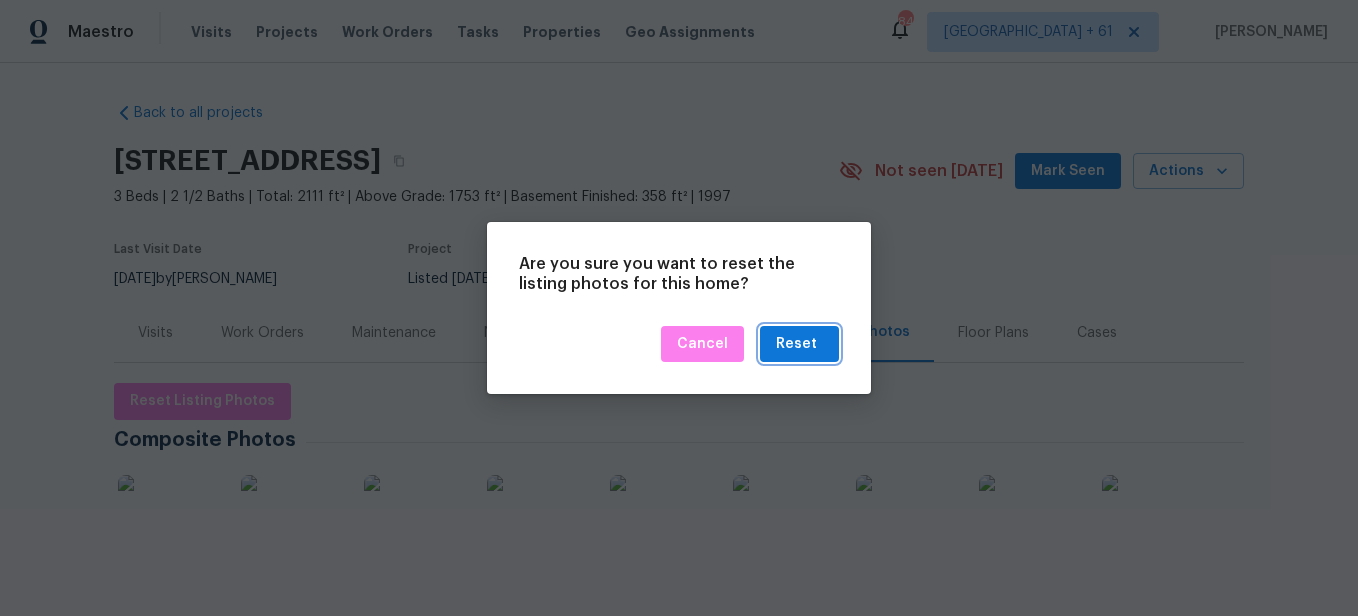 click on "Reset" at bounding box center [796, 344] 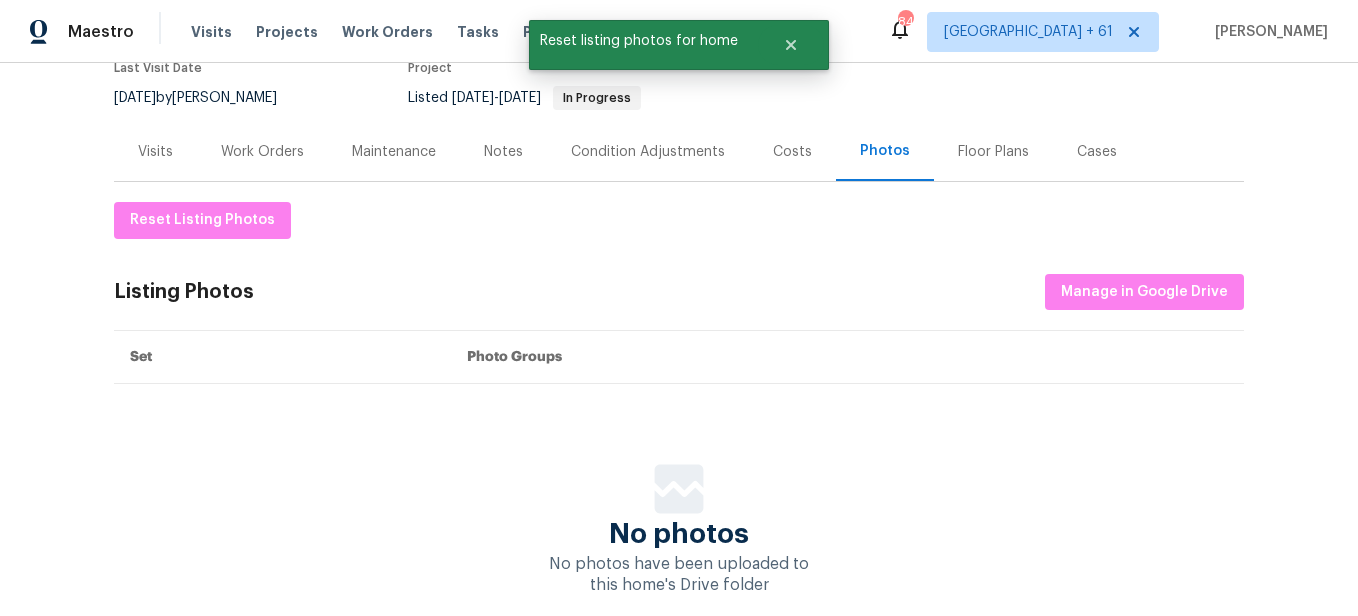 scroll, scrollTop: 146, scrollLeft: 0, axis: vertical 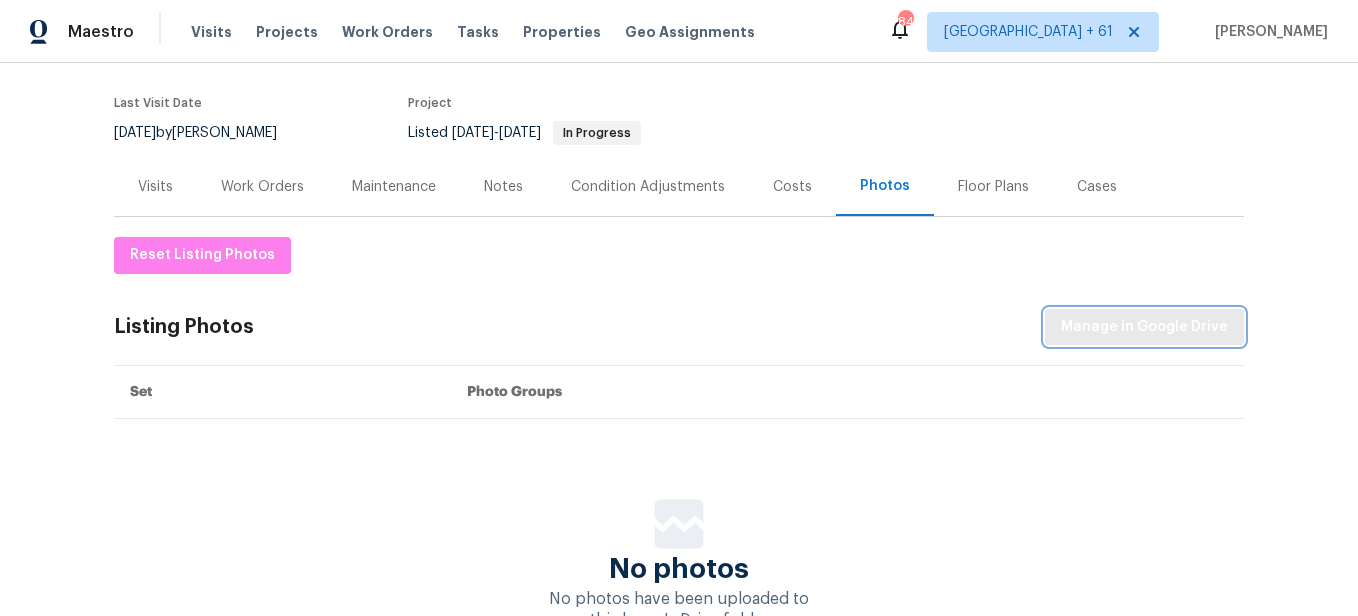click on "Manage in Google Drive" at bounding box center (1144, 327) 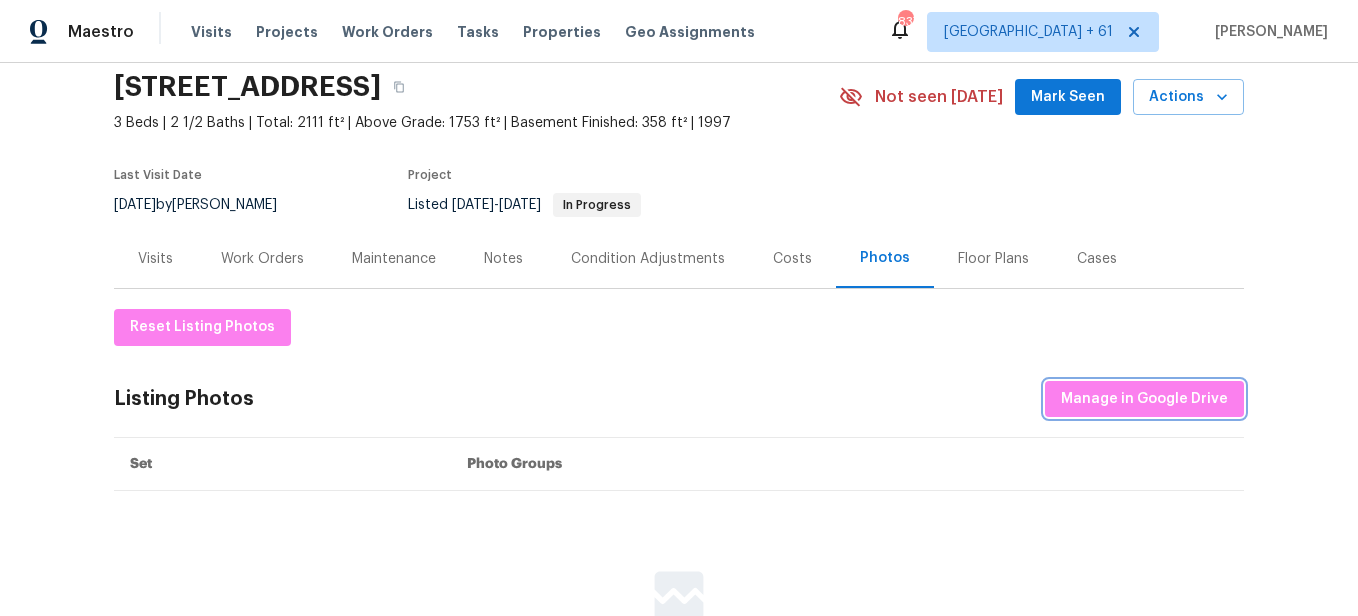 scroll, scrollTop: 0, scrollLeft: 0, axis: both 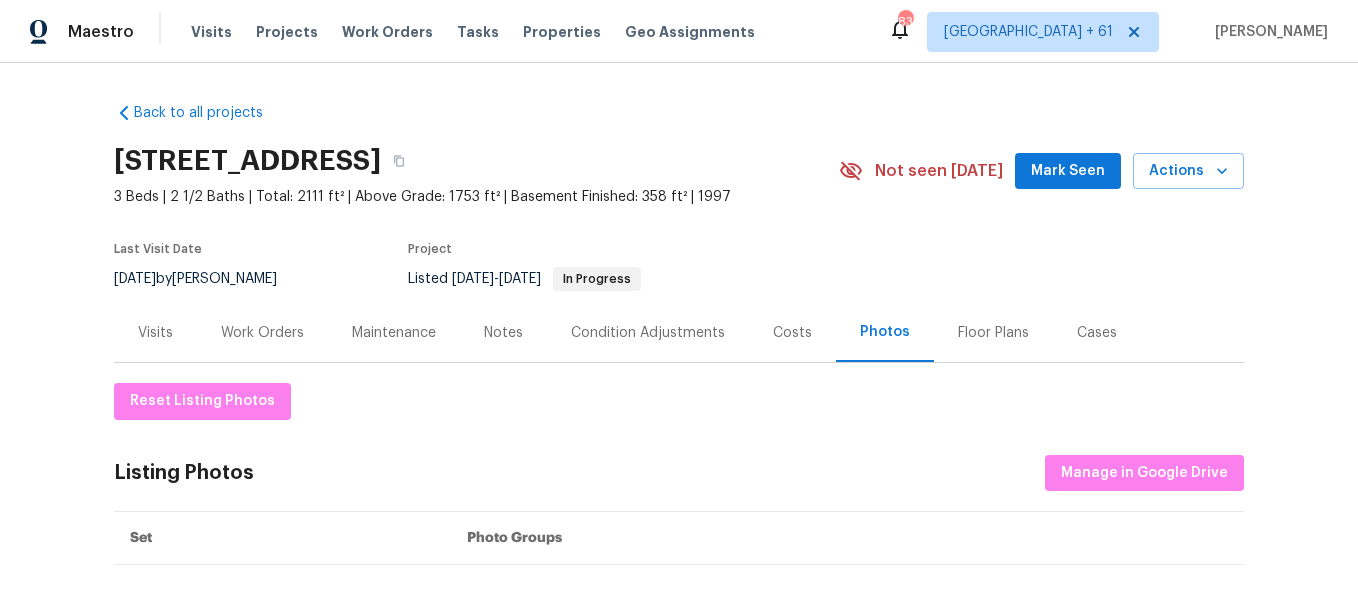 click on "Visits Projects Work Orders Tasks Properties Geo Assignments" at bounding box center (485, 32) 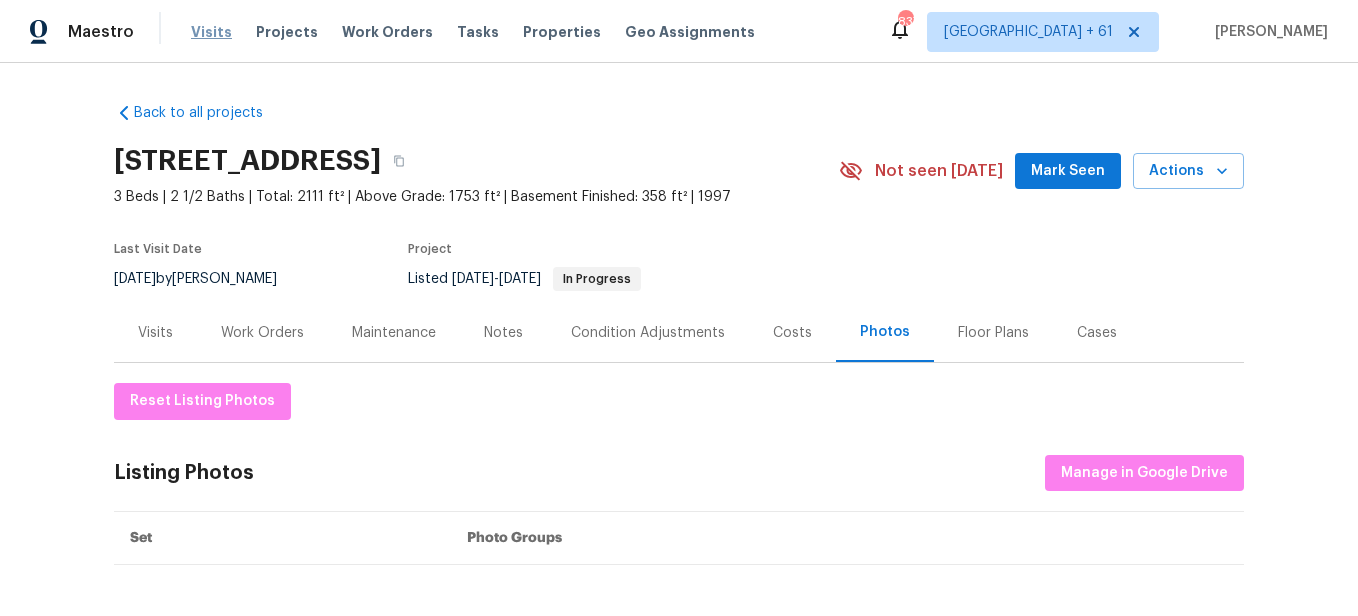 click on "Visits" at bounding box center [211, 32] 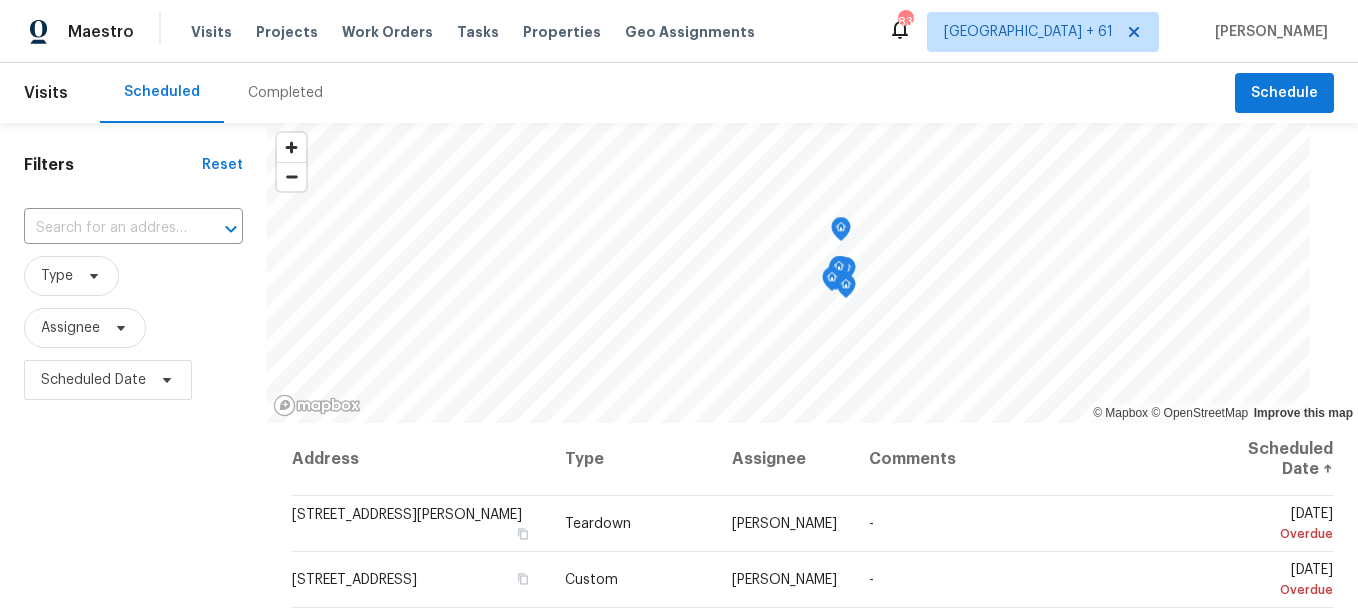 click on "Completed" at bounding box center [285, 93] 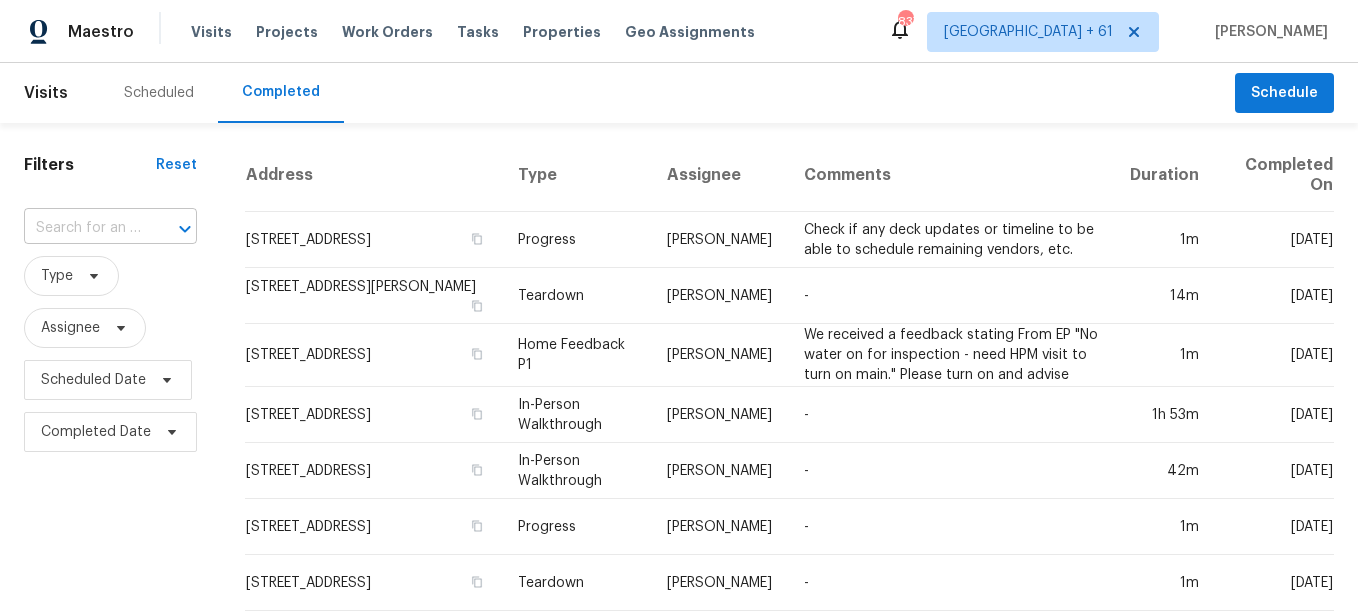 click at bounding box center (82, 228) 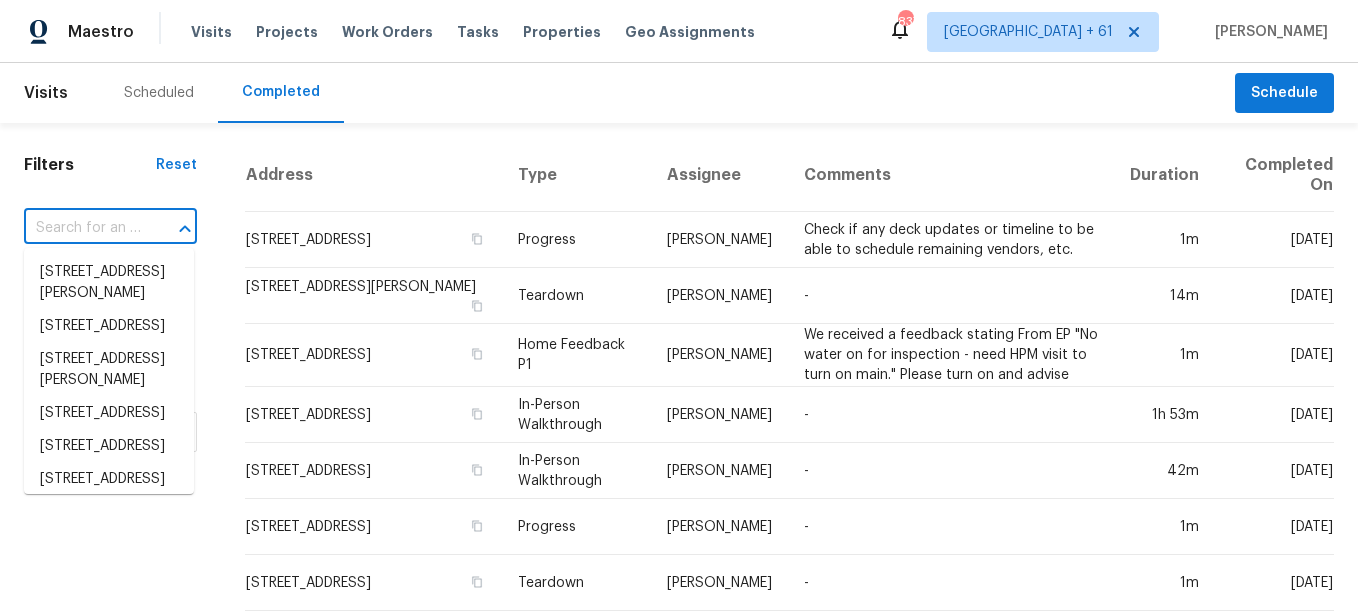 paste on "[STREET_ADDRESS][PERSON_NAME]" 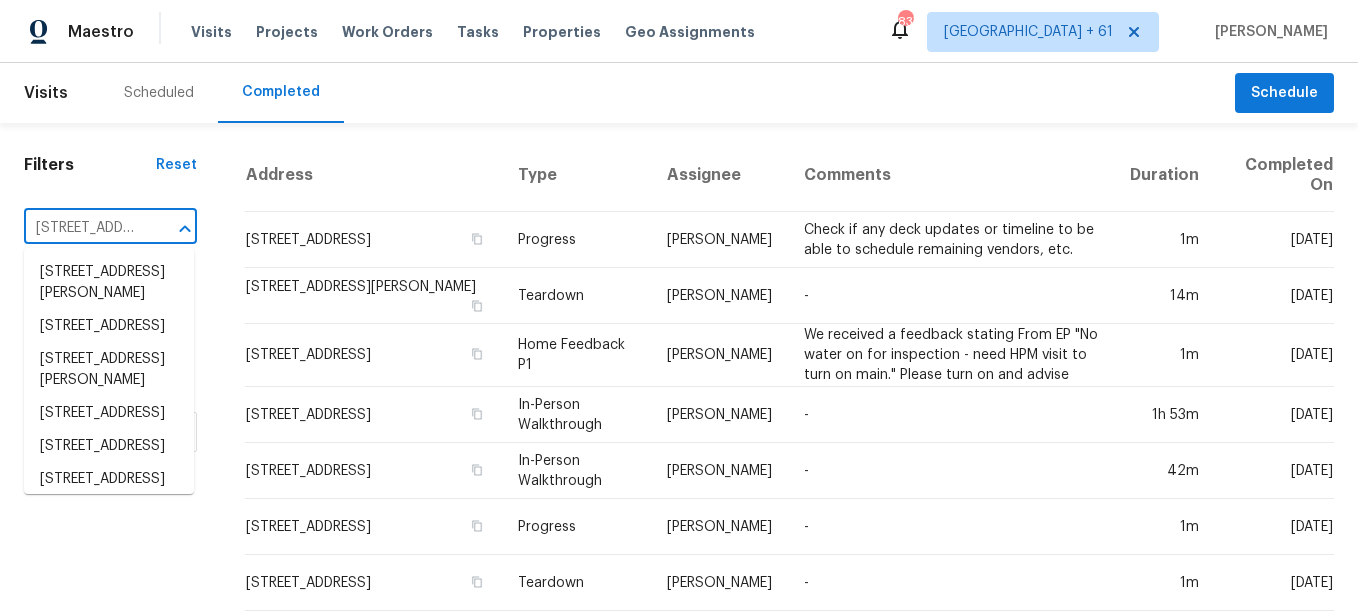 scroll, scrollTop: 0, scrollLeft: 132, axis: horizontal 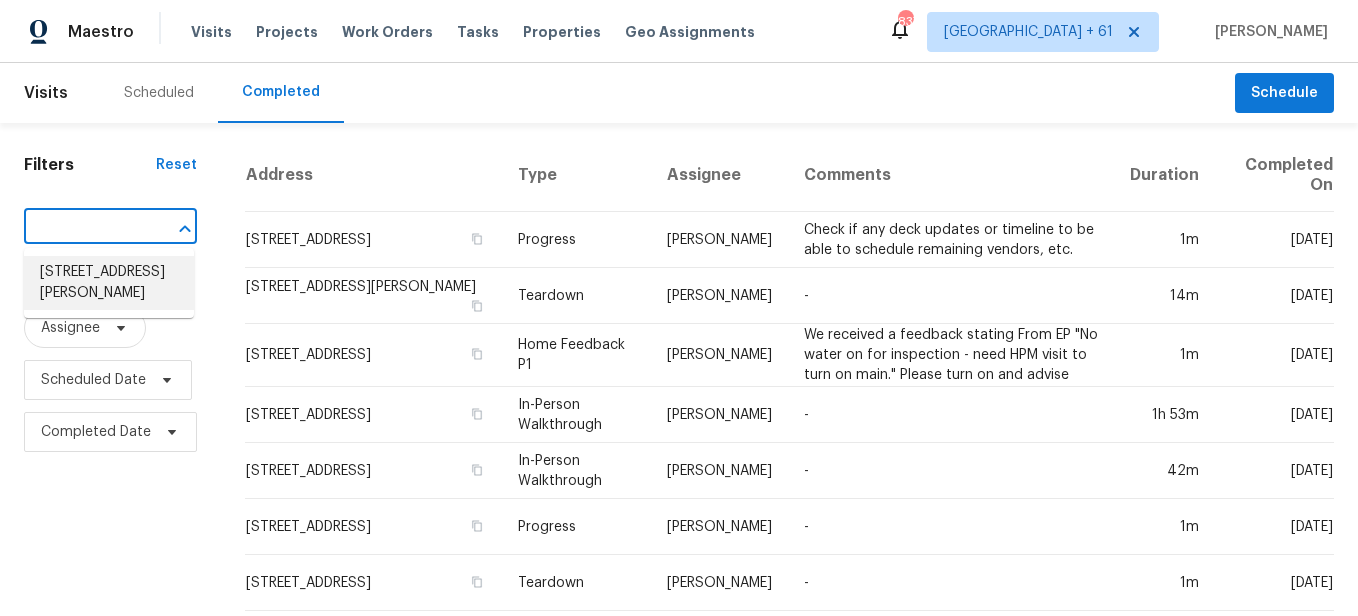click on "[STREET_ADDRESS][PERSON_NAME]" at bounding box center [109, 283] 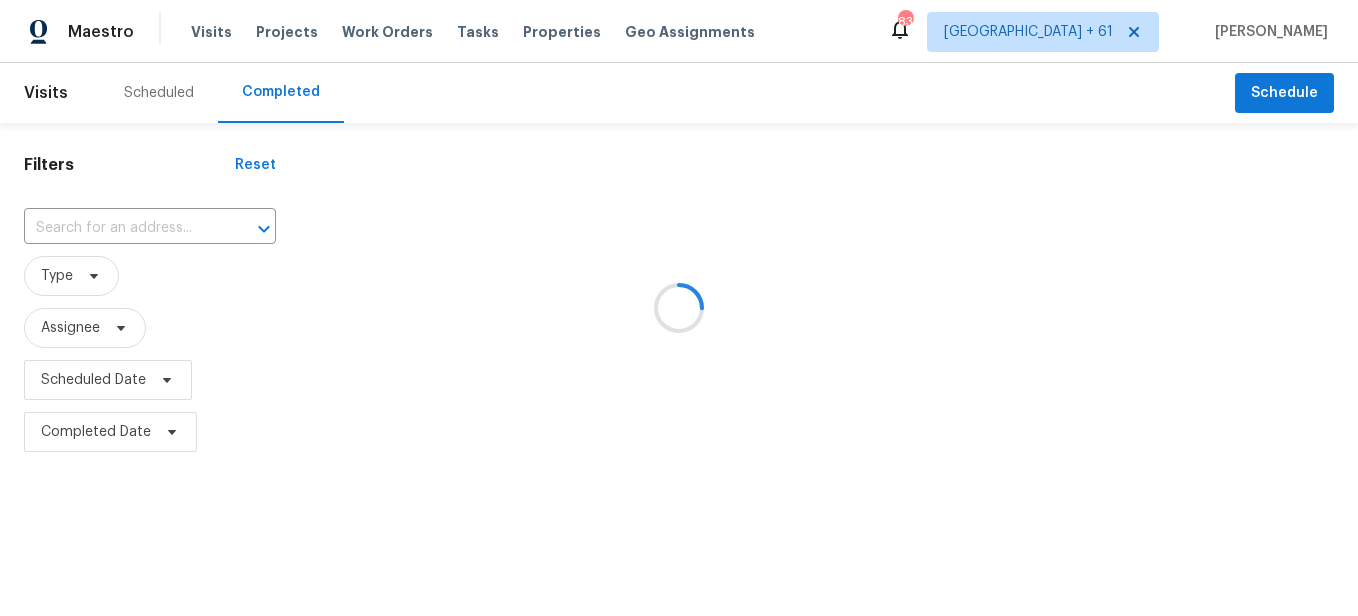 type on "[STREET_ADDRESS][PERSON_NAME]" 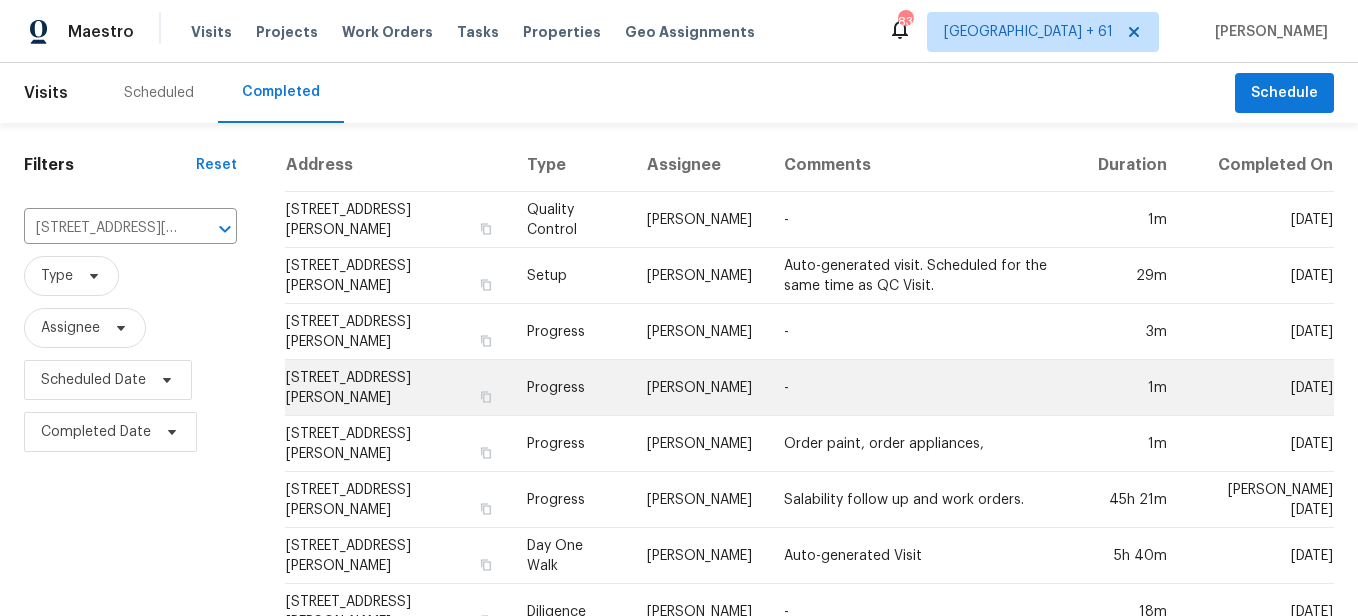 scroll, scrollTop: 75, scrollLeft: 0, axis: vertical 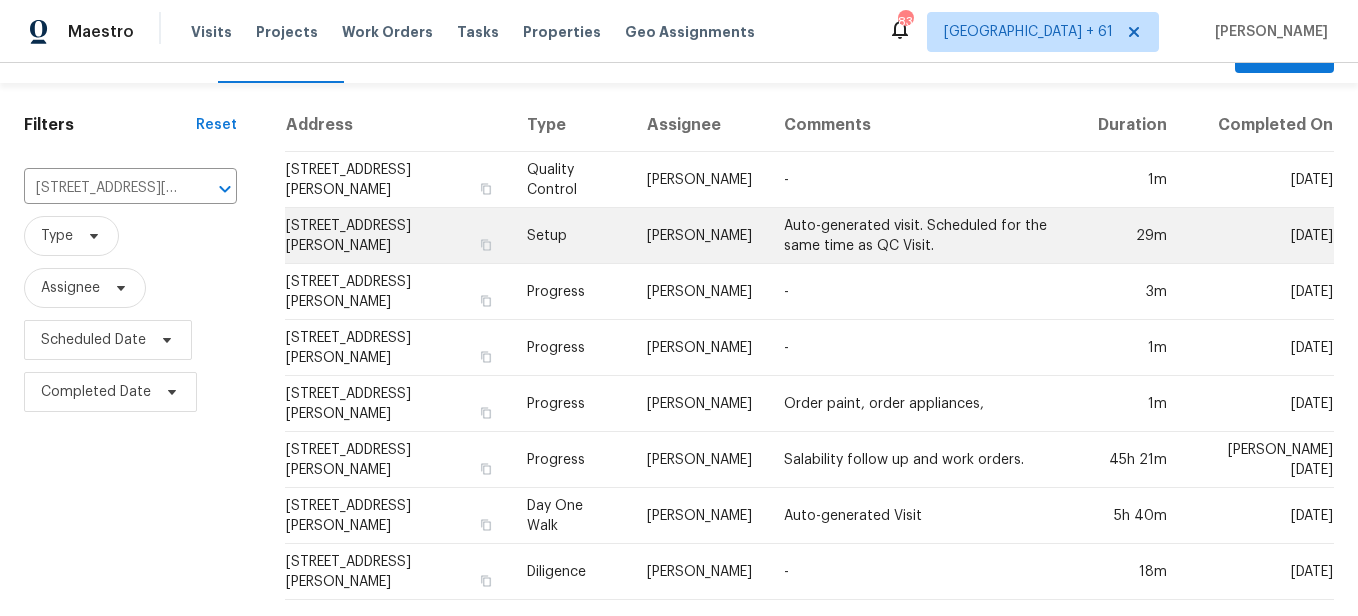 click on "Setup" at bounding box center [571, 236] 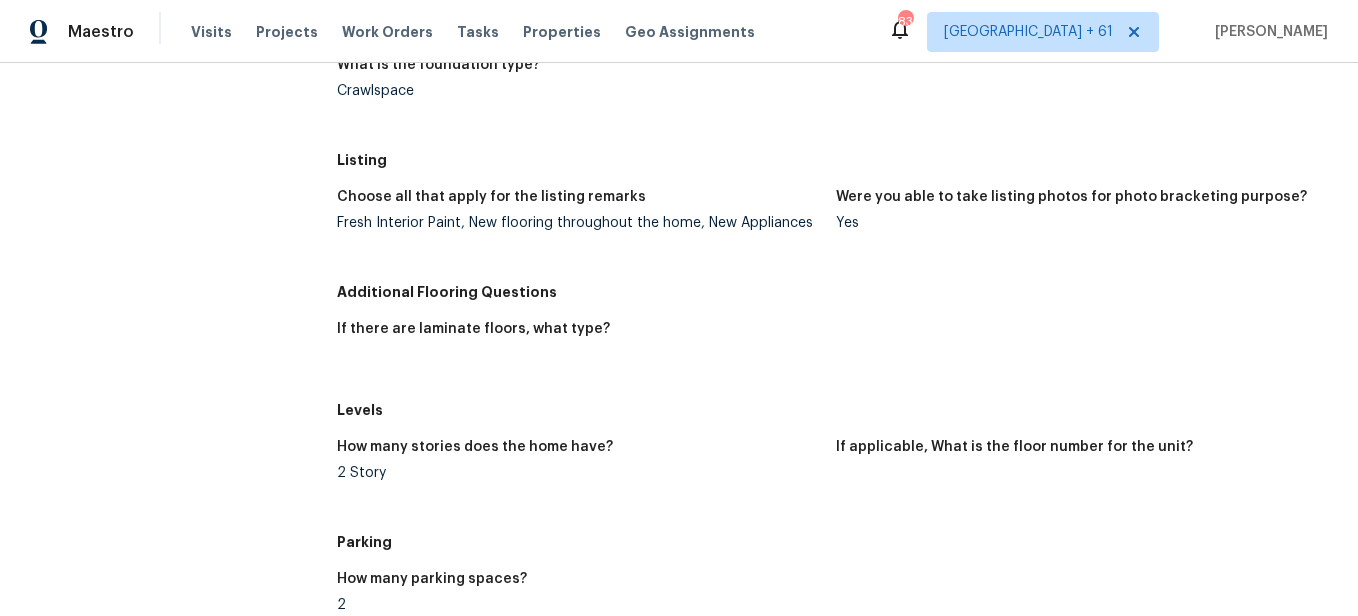 scroll, scrollTop: 1500, scrollLeft: 0, axis: vertical 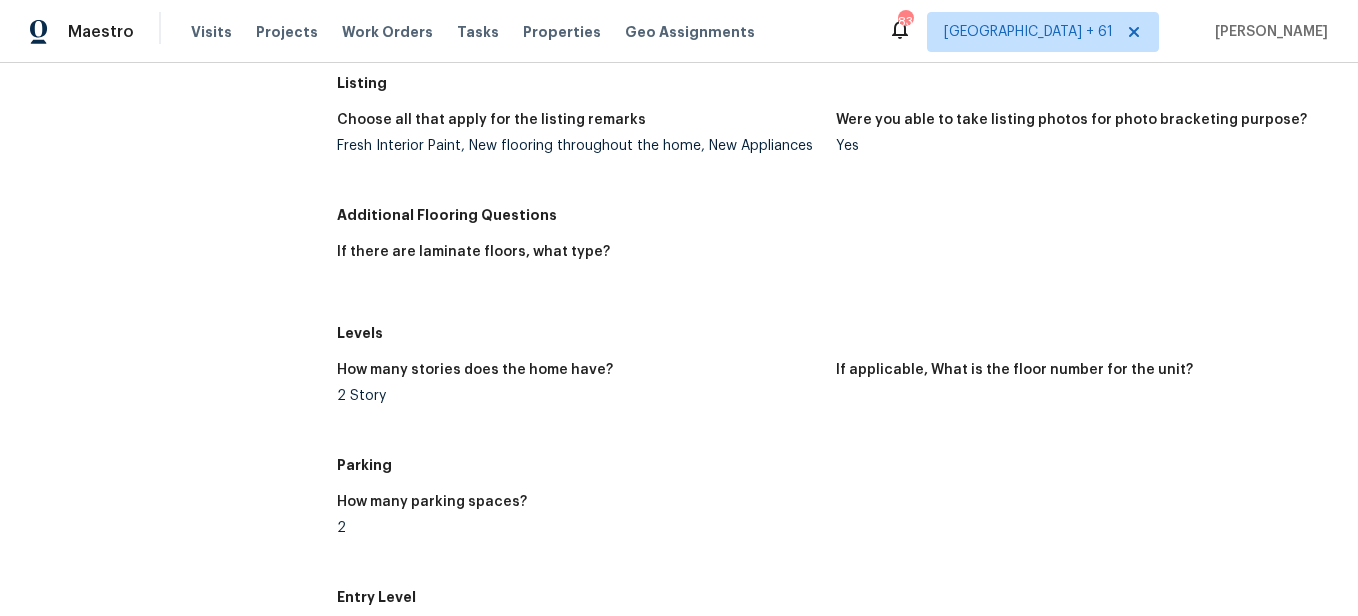 click on "Fresh Interior Paint, New flooring throughout the home, New Appliances" at bounding box center [578, 146] 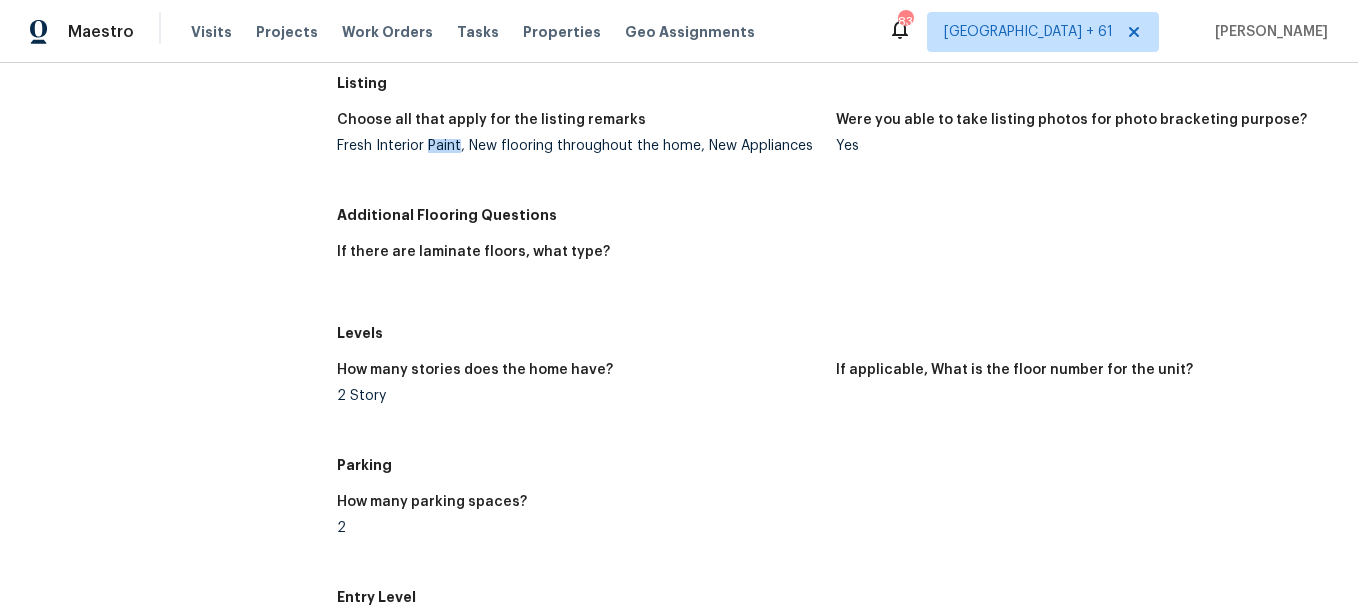 click on "Fresh Interior Paint, New flooring throughout the home, New Appliances" at bounding box center [578, 146] 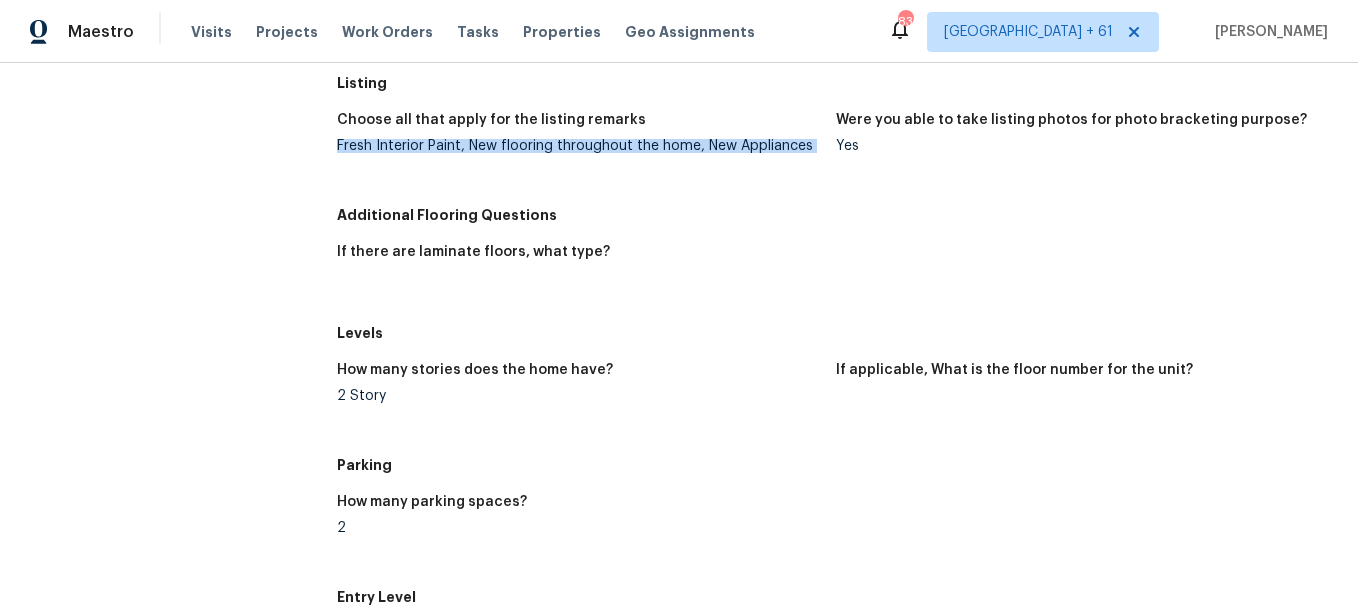 click on "Fresh Interior Paint, New flooring throughout the home, New Appliances" at bounding box center (578, 146) 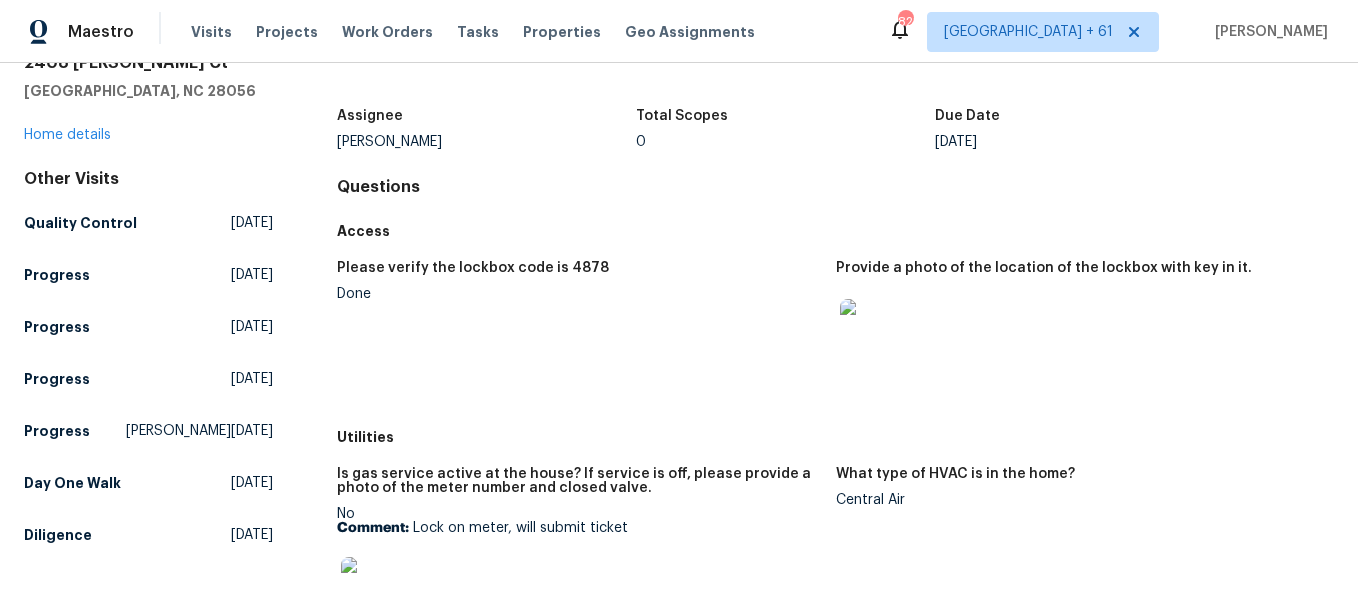 scroll, scrollTop: 0, scrollLeft: 0, axis: both 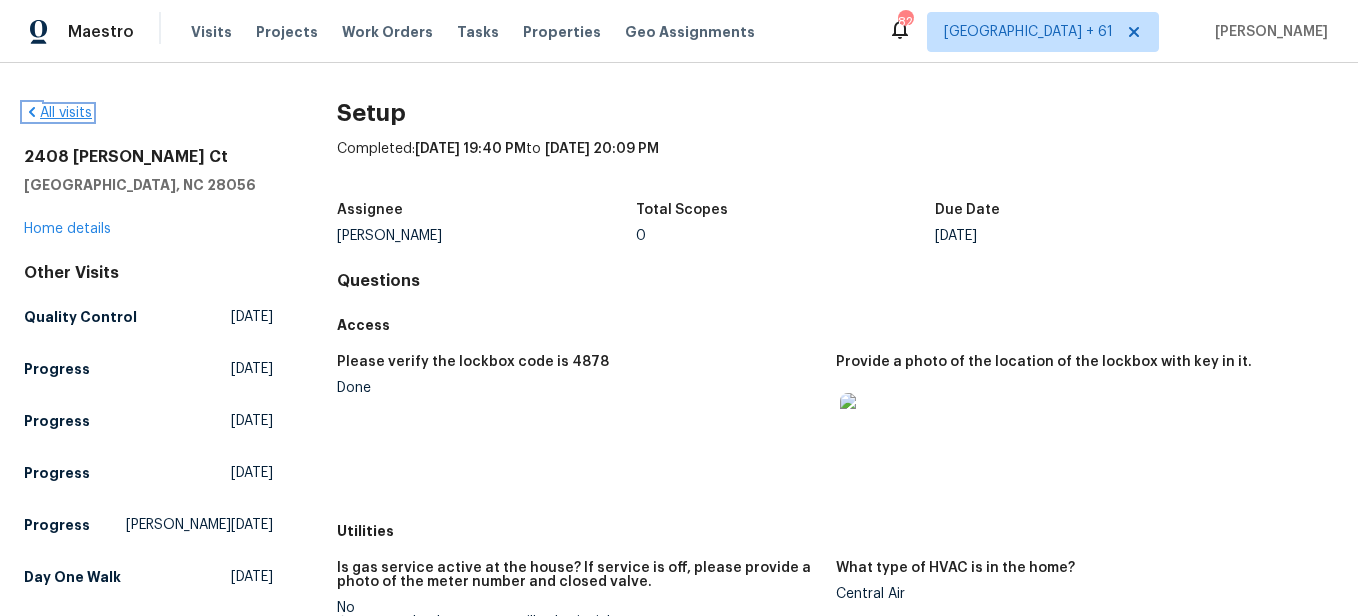 click on "All visits" at bounding box center (58, 113) 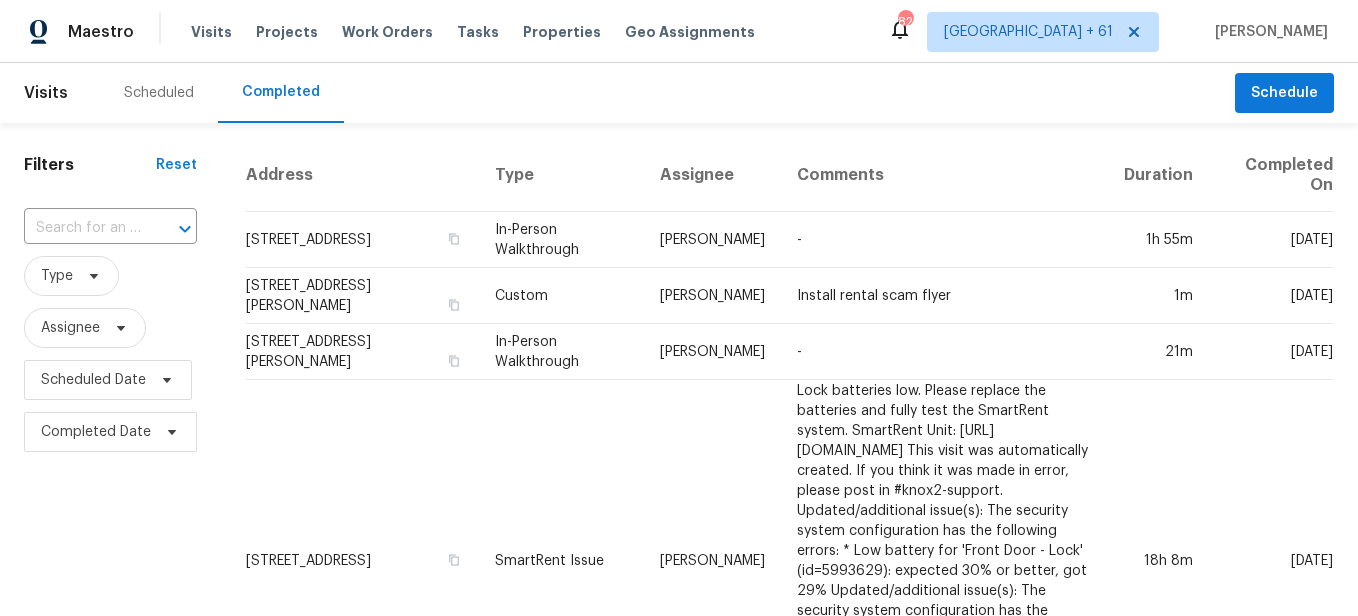 click at bounding box center [171, 229] 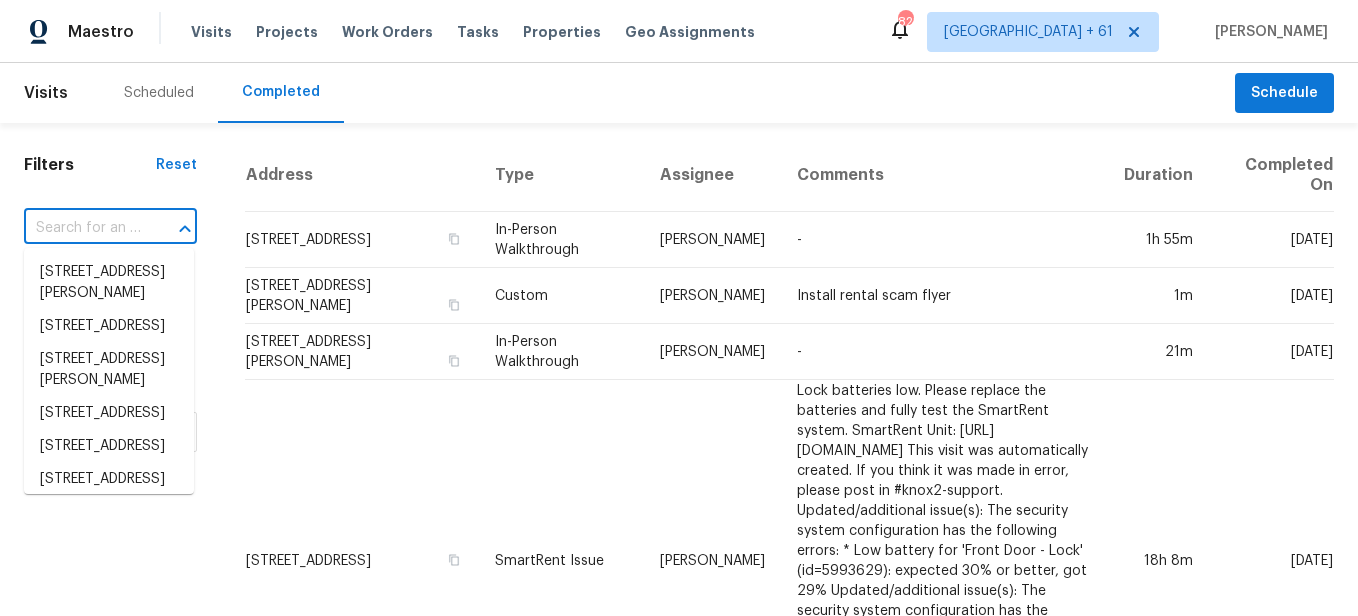 paste on "[STREET_ADDRESS]" 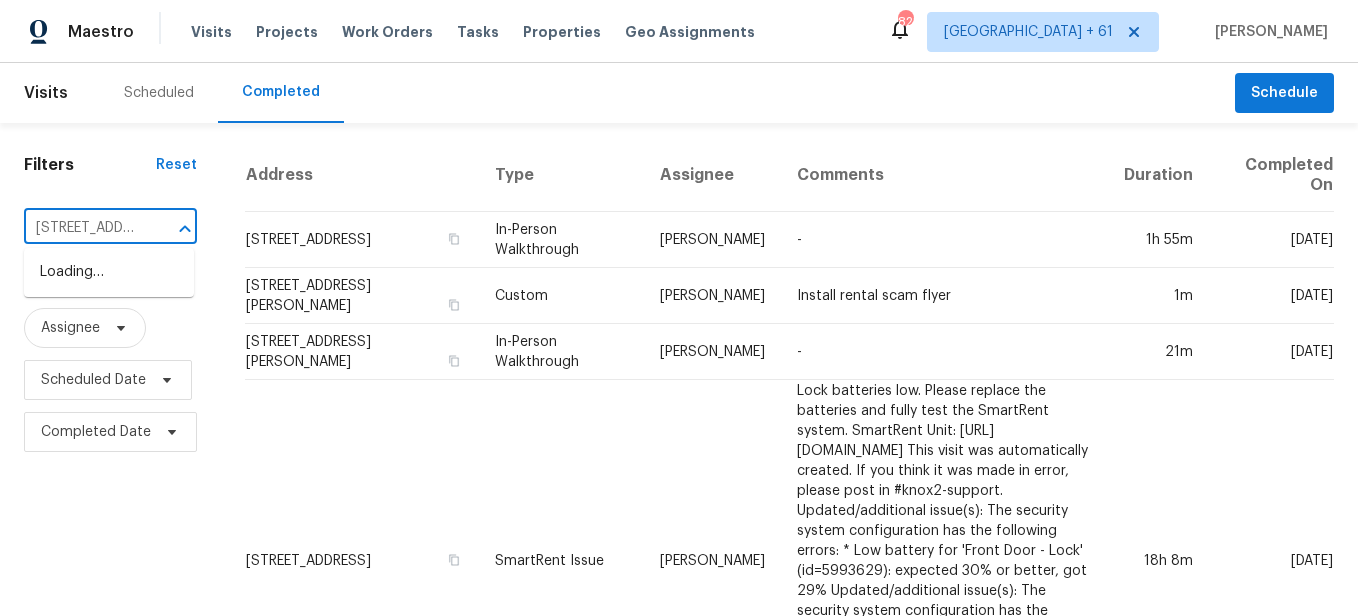 scroll, scrollTop: 0, scrollLeft: 272, axis: horizontal 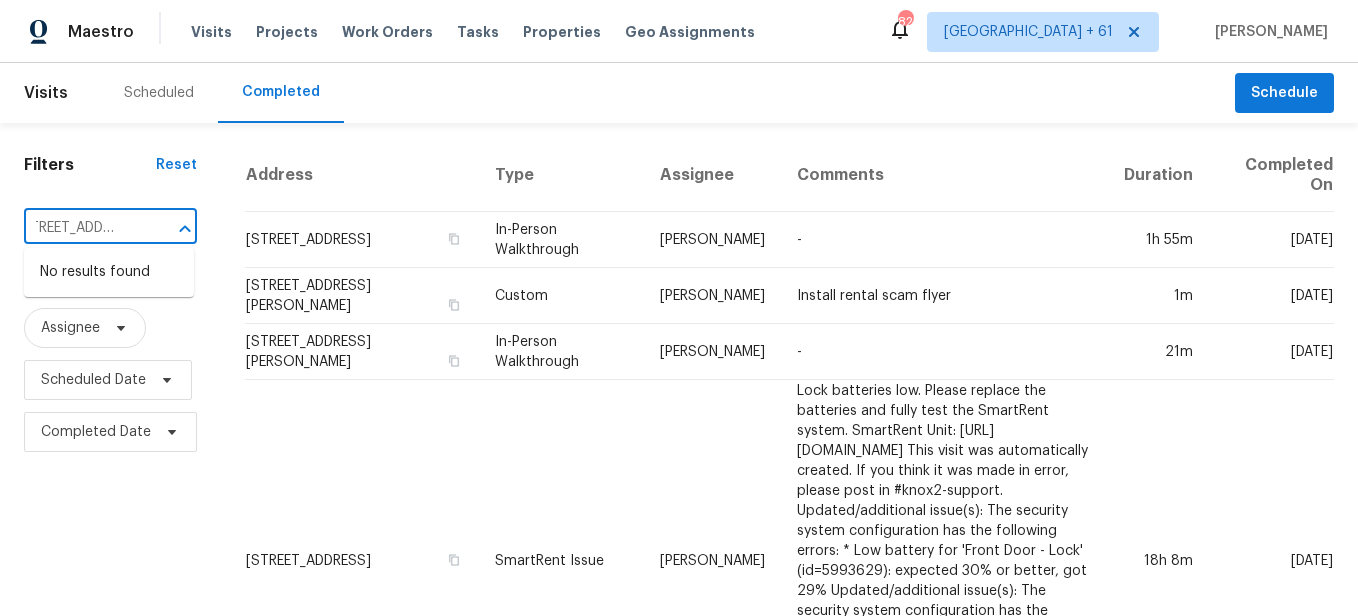 type on "[STREET_ADDRESS]" 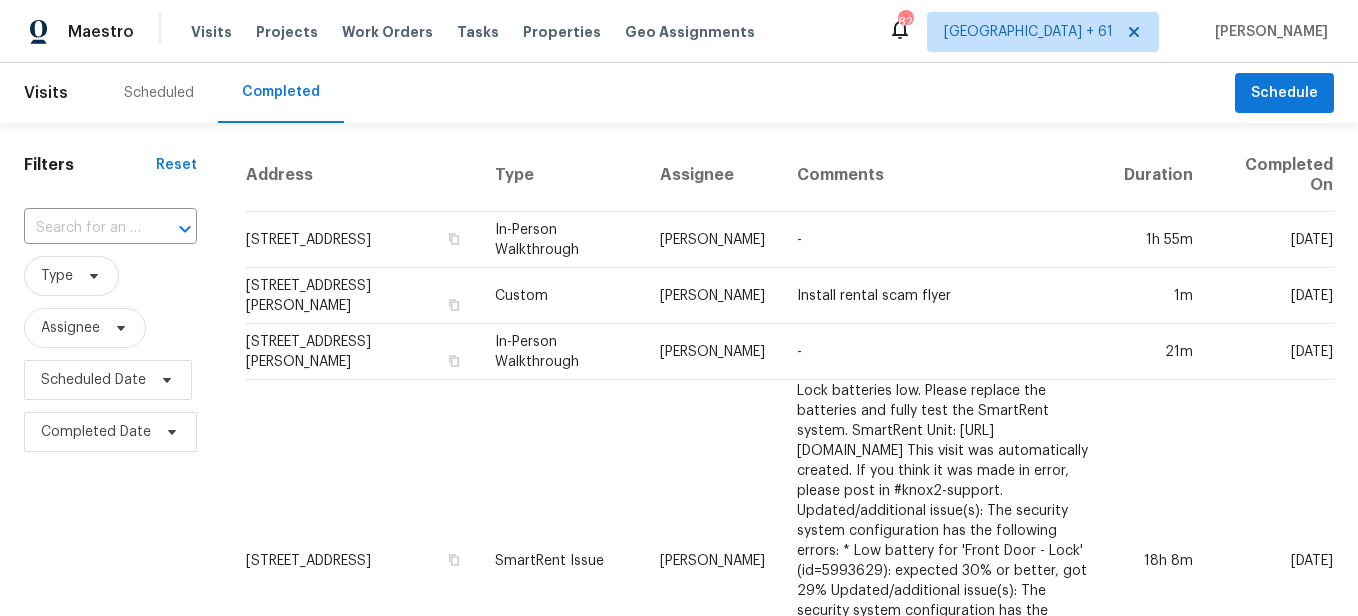 scroll, scrollTop: 0, scrollLeft: 0, axis: both 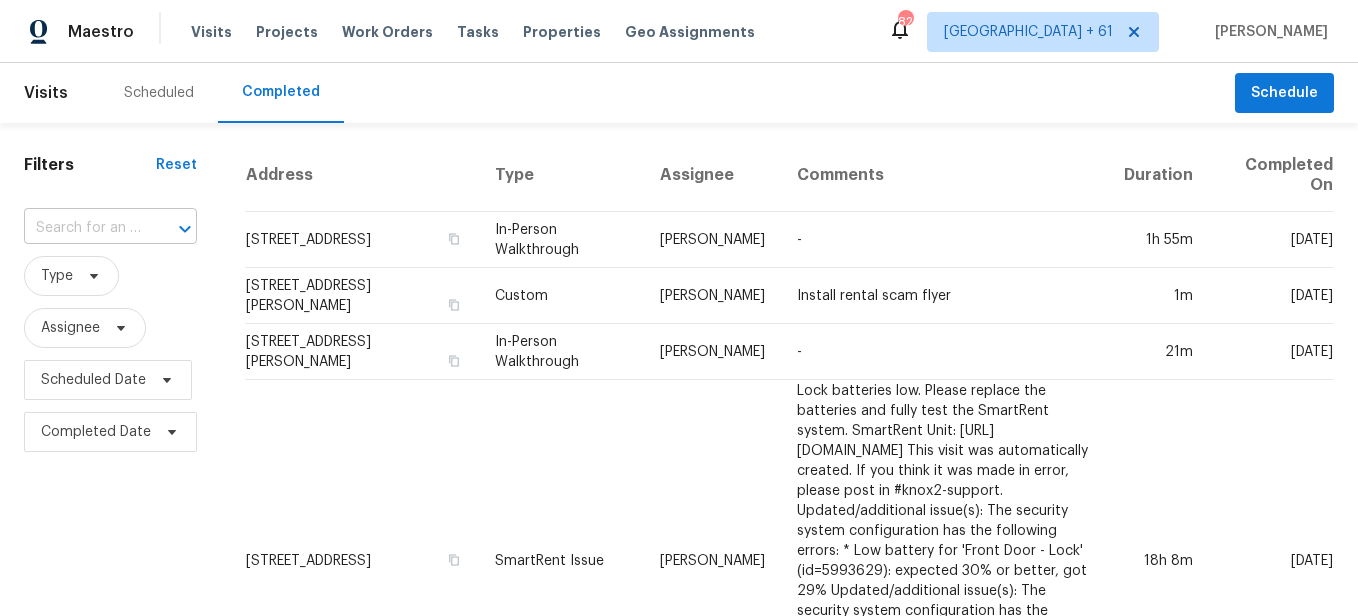 click at bounding box center (82, 228) 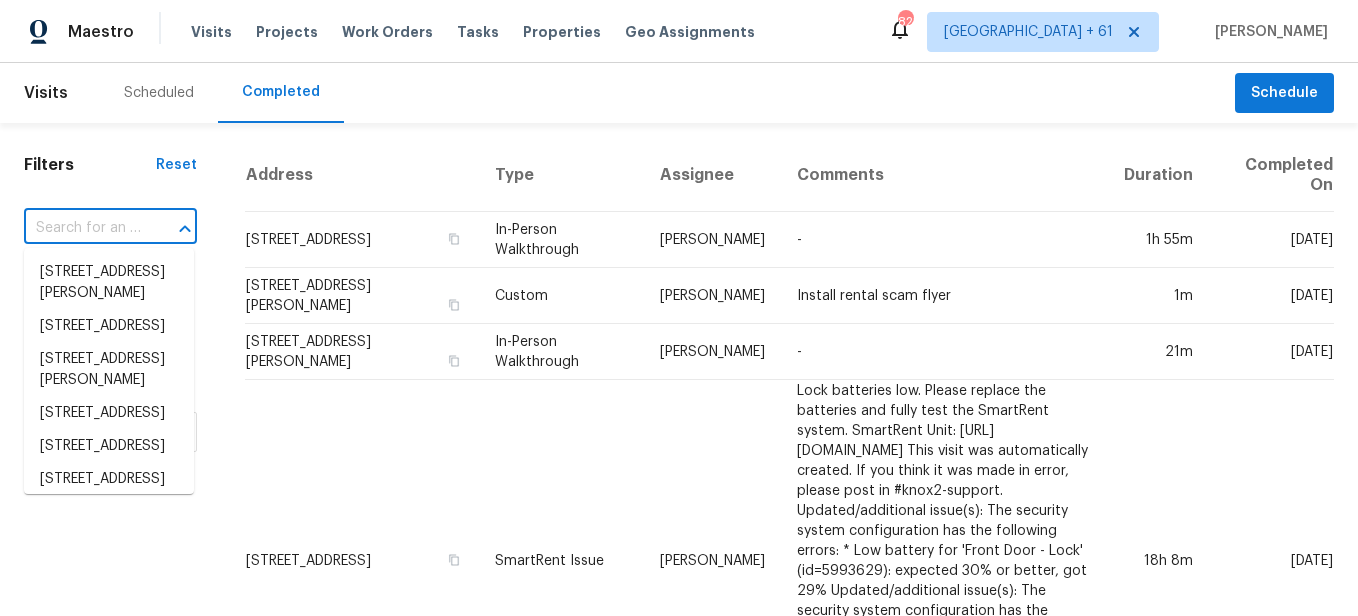 paste on "[STREET_ADDRESS]" 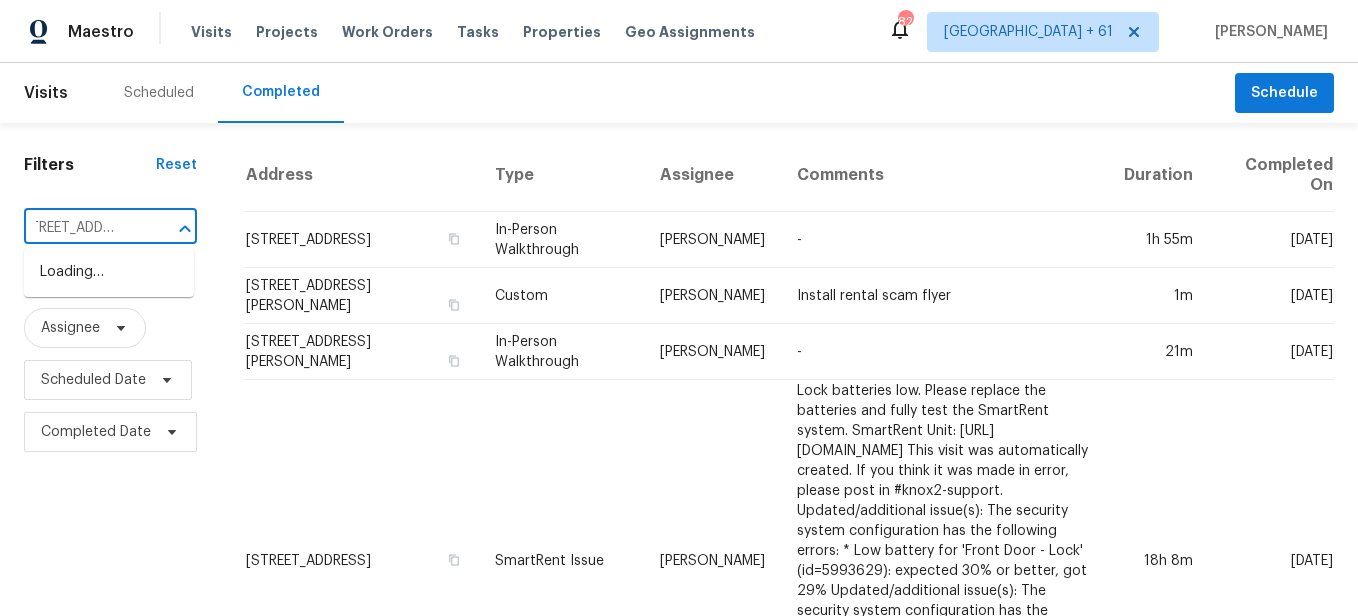 scroll, scrollTop: 0, scrollLeft: 71, axis: horizontal 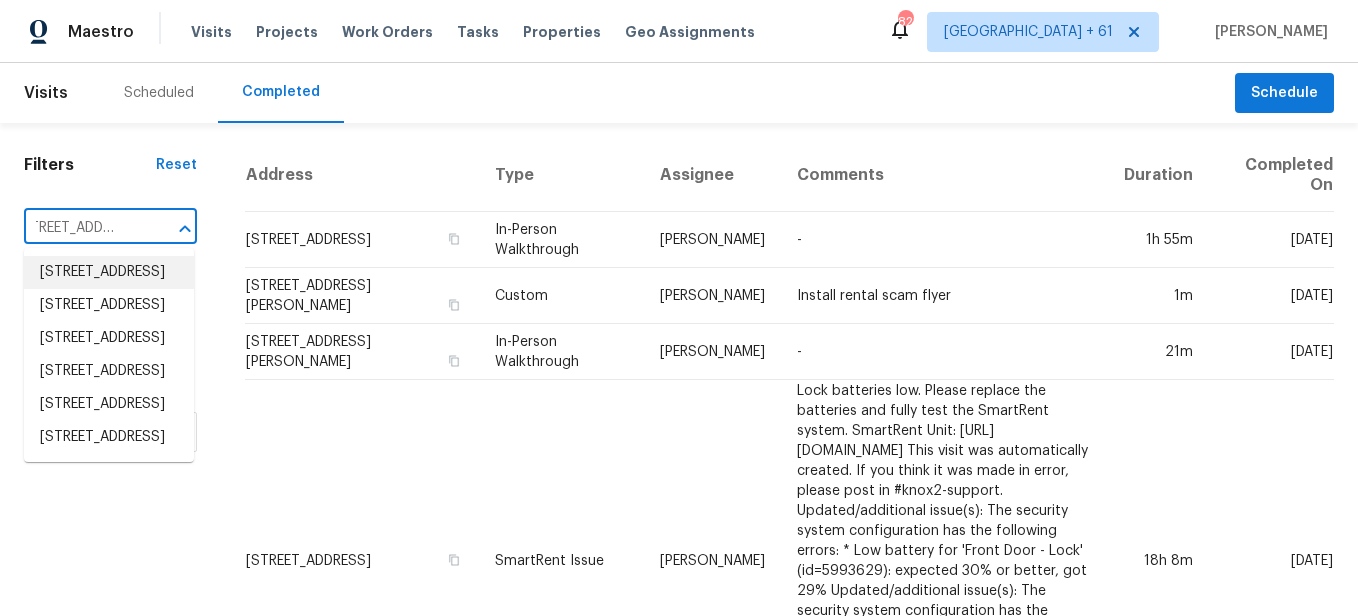 click on "[STREET_ADDRESS]" at bounding box center [109, 272] 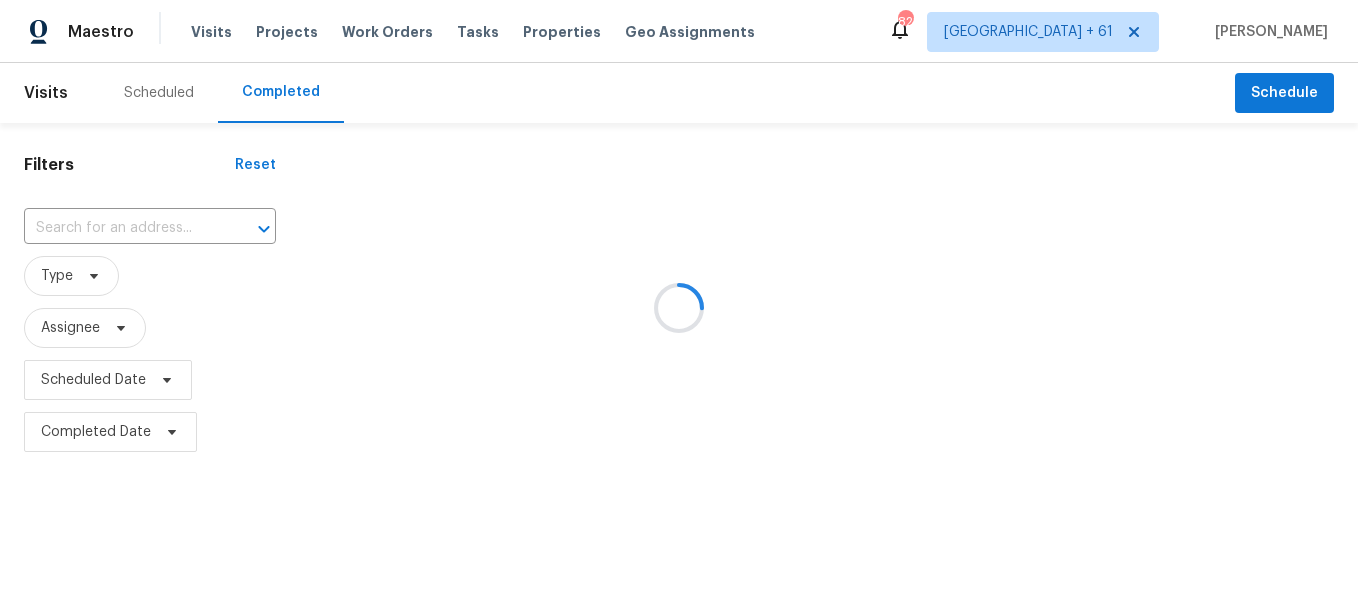 type on "[STREET_ADDRESS]" 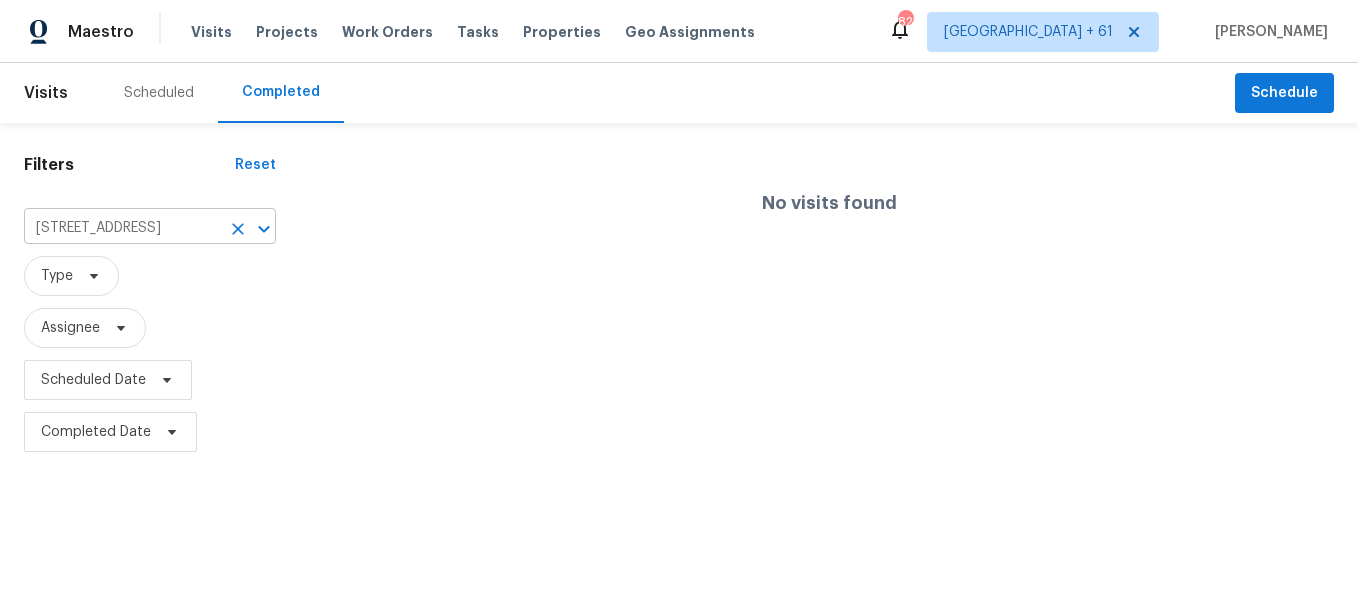 click 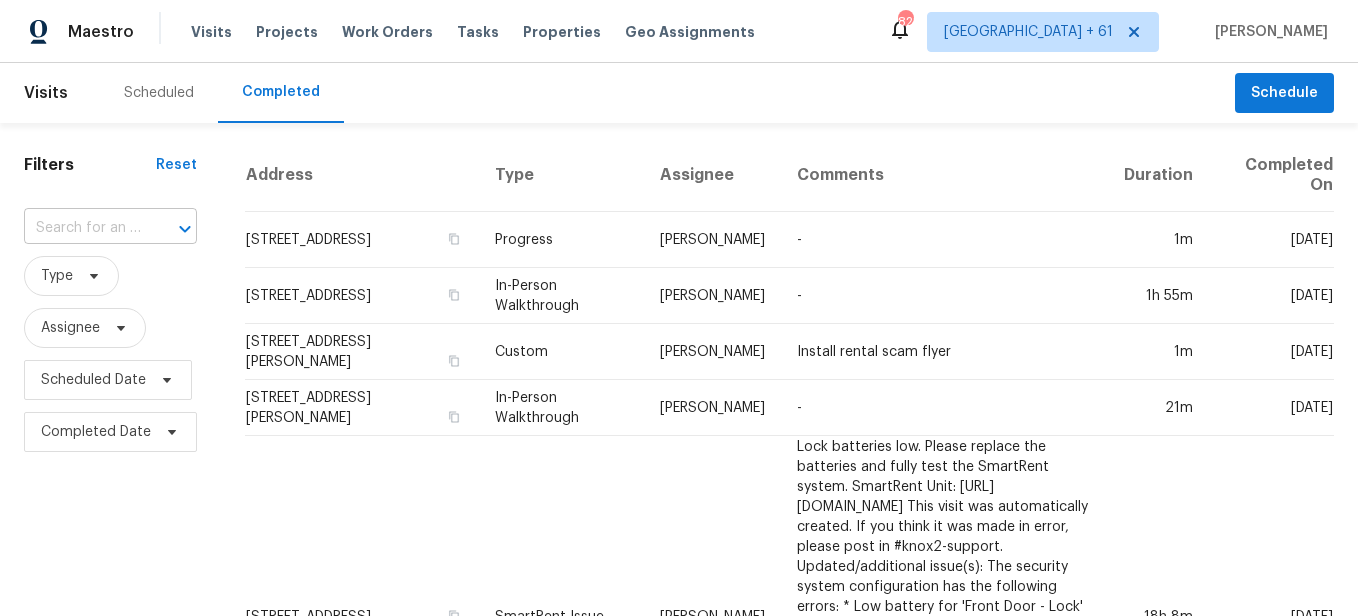 click at bounding box center (82, 228) 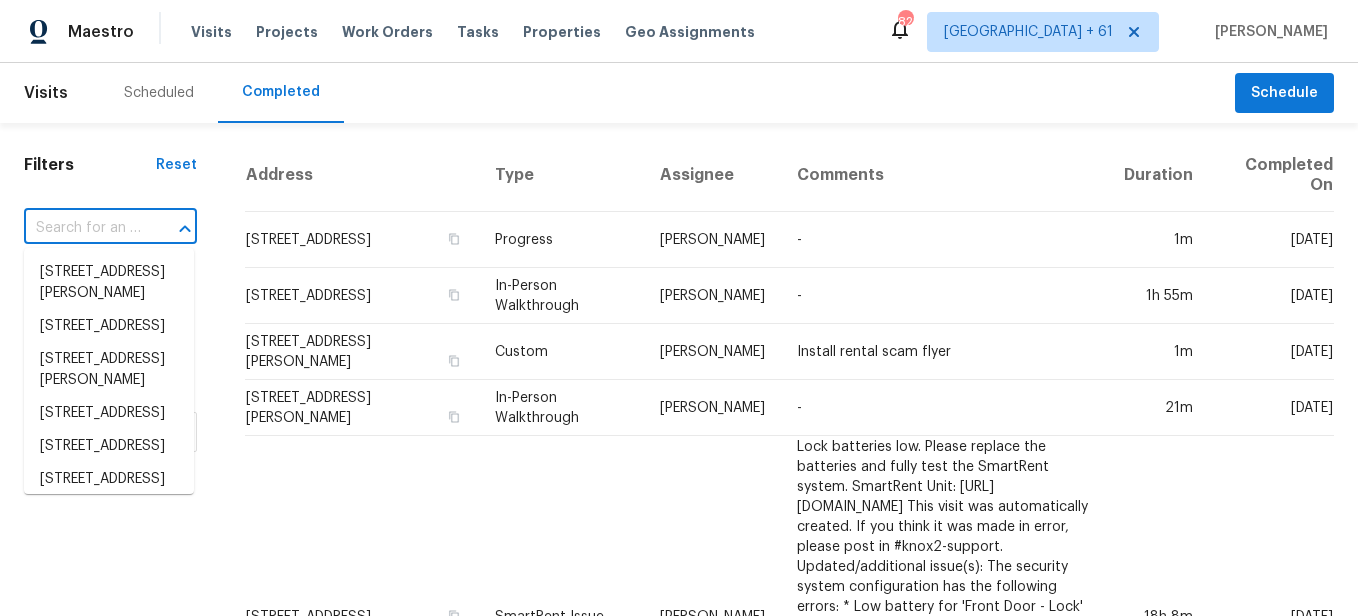 paste on "[STREET_ADDRESS]" 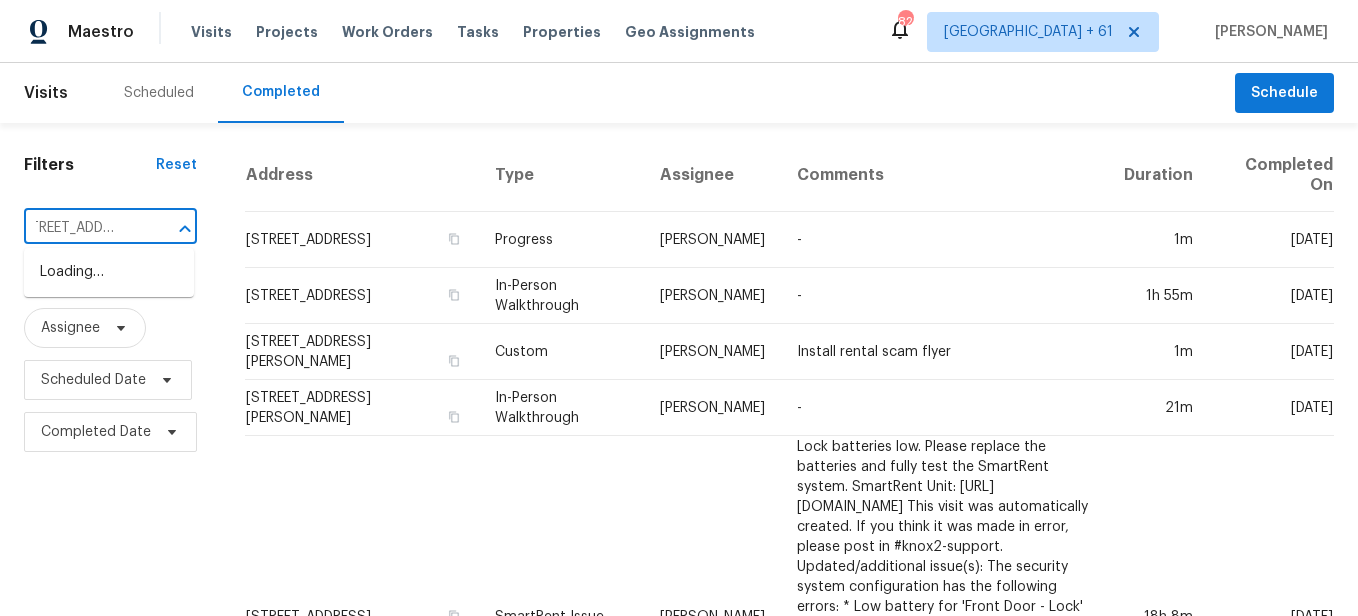 scroll, scrollTop: 0, scrollLeft: 44, axis: horizontal 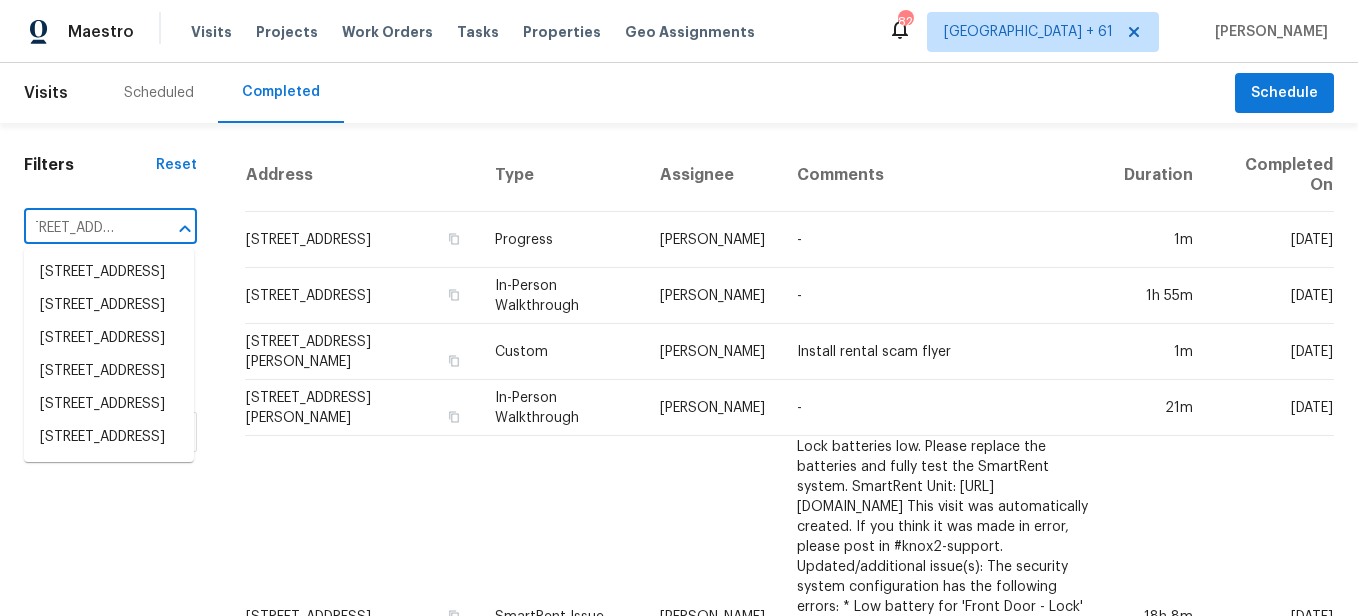 type on "[STREET_ADDRESS]" 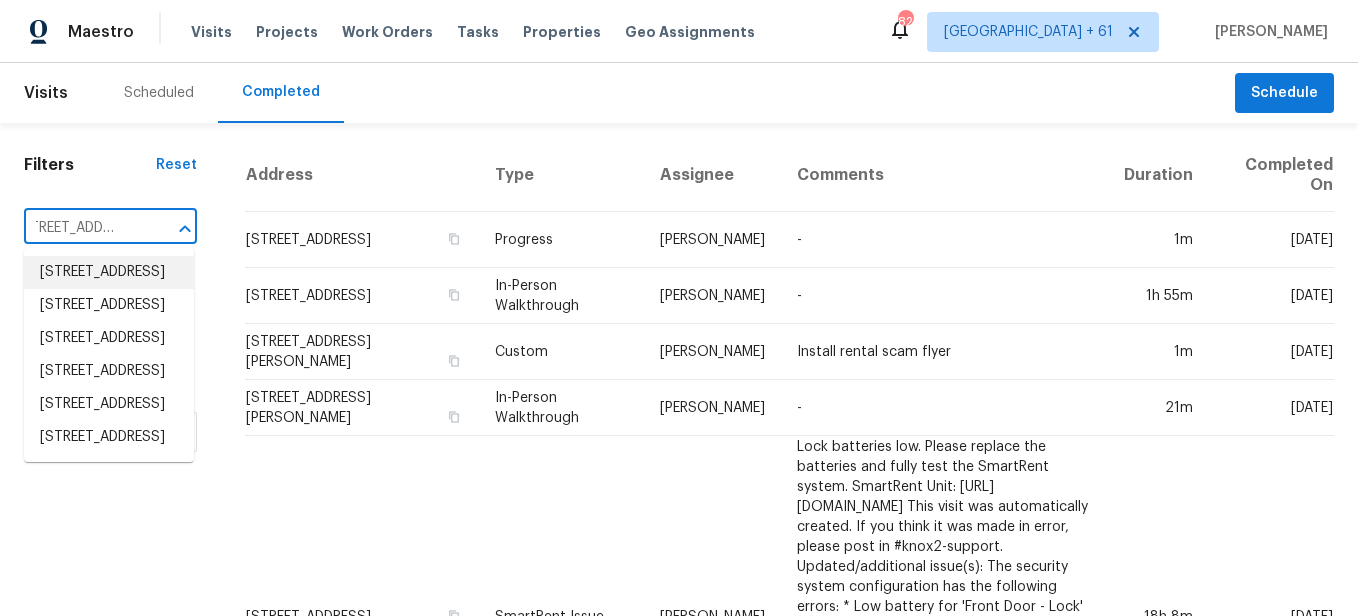 click on "[STREET_ADDRESS]" at bounding box center (109, 272) 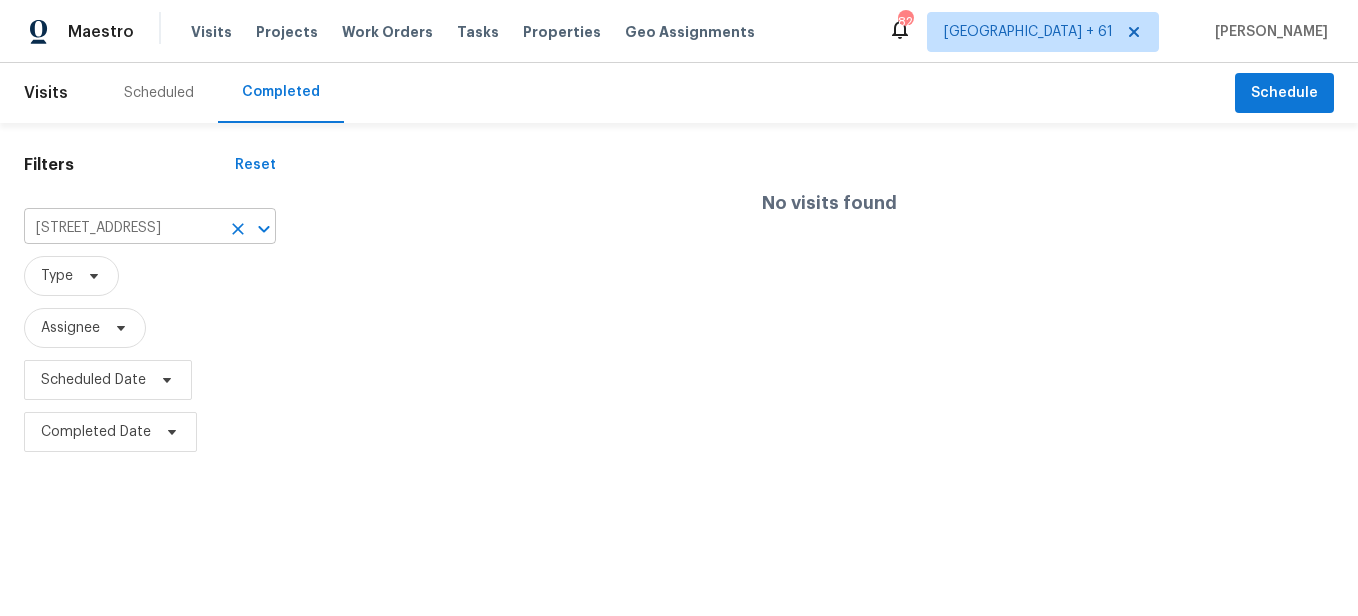 click 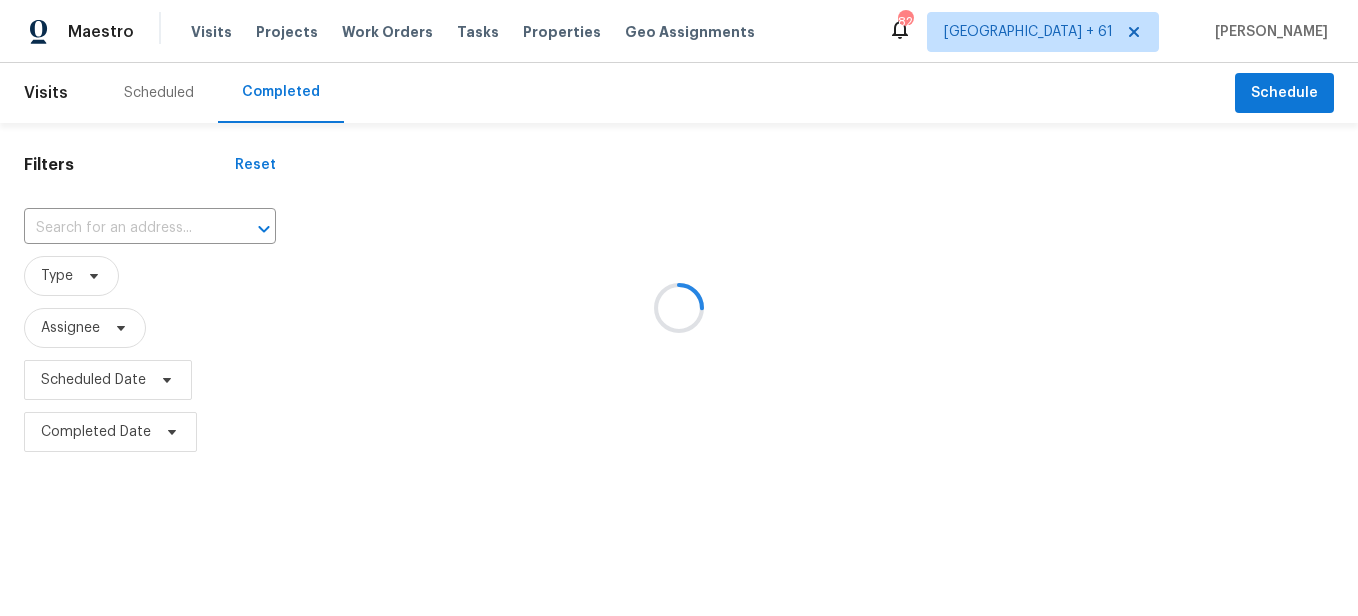 click at bounding box center (679, 308) 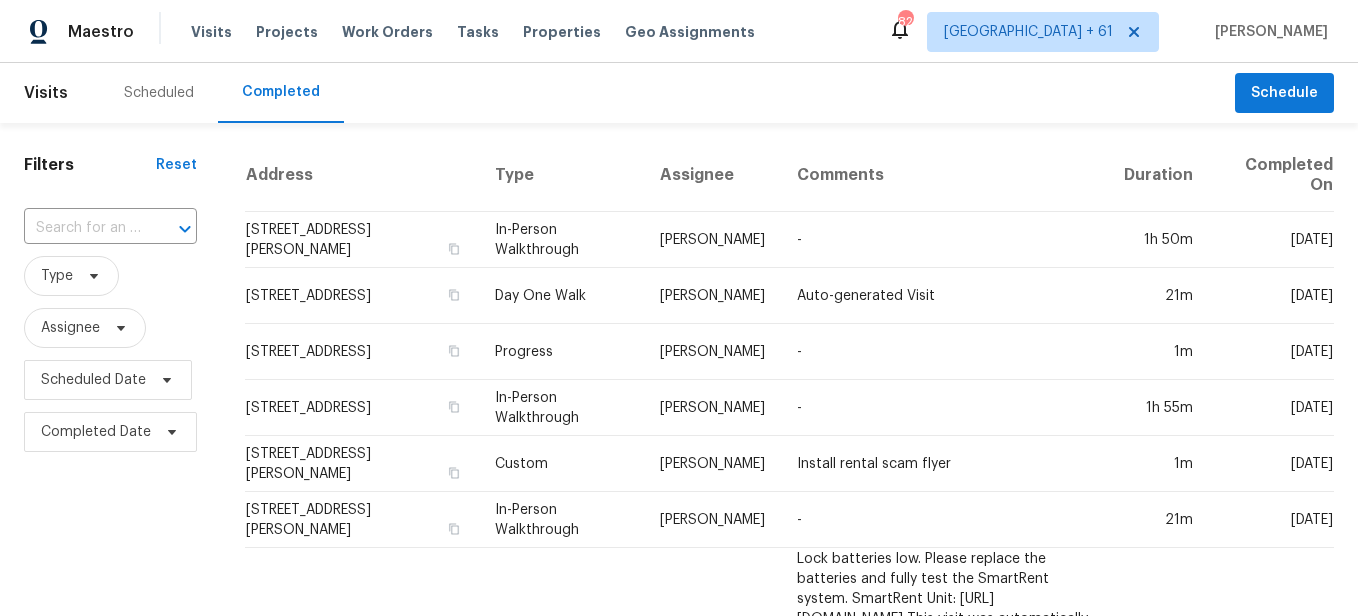 click at bounding box center (82, 228) 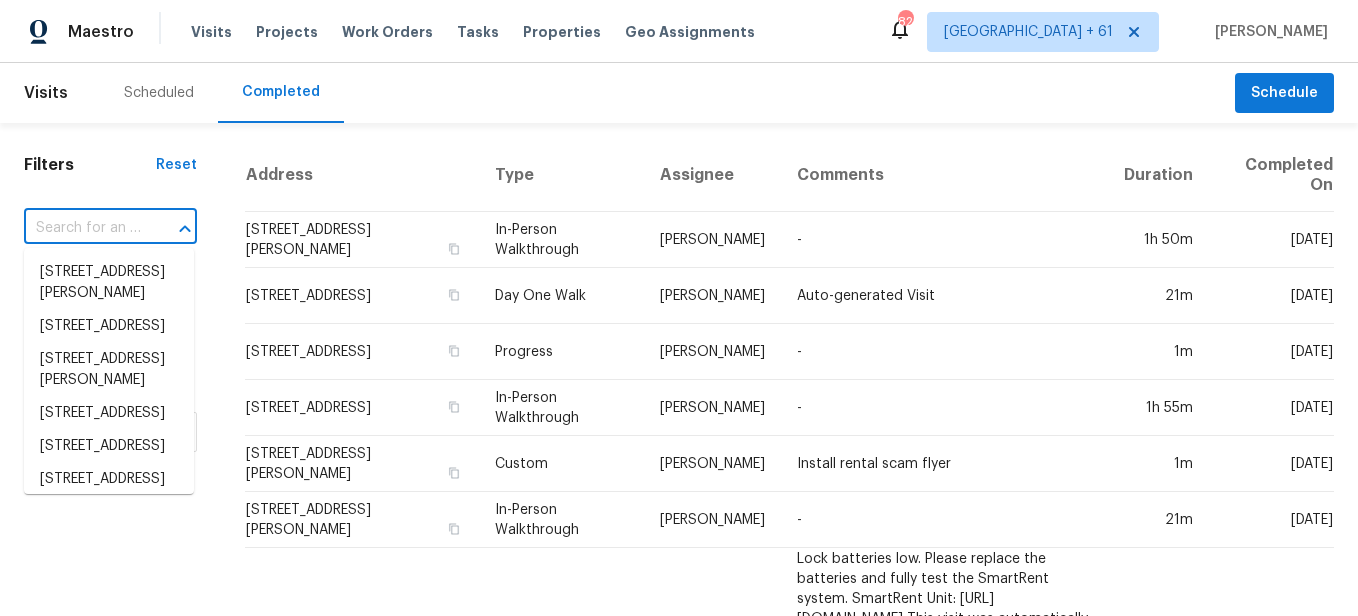 paste on "[STREET_ADDRESS]" 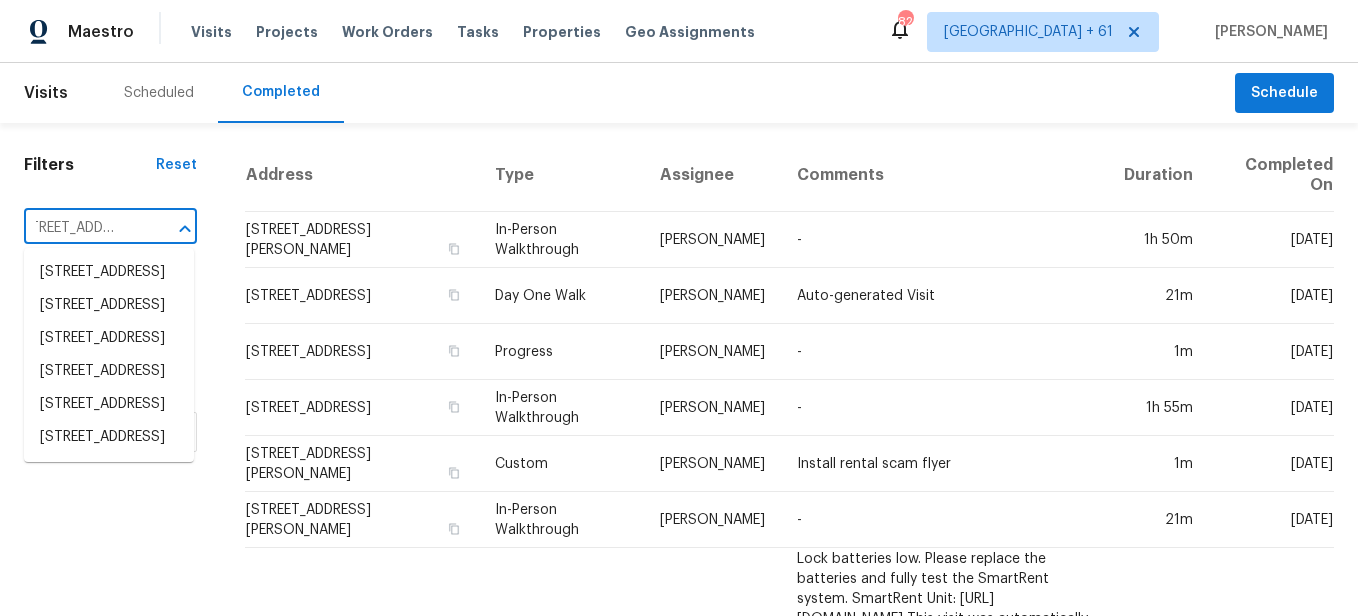 type on "[STREET_ADDRESS]" 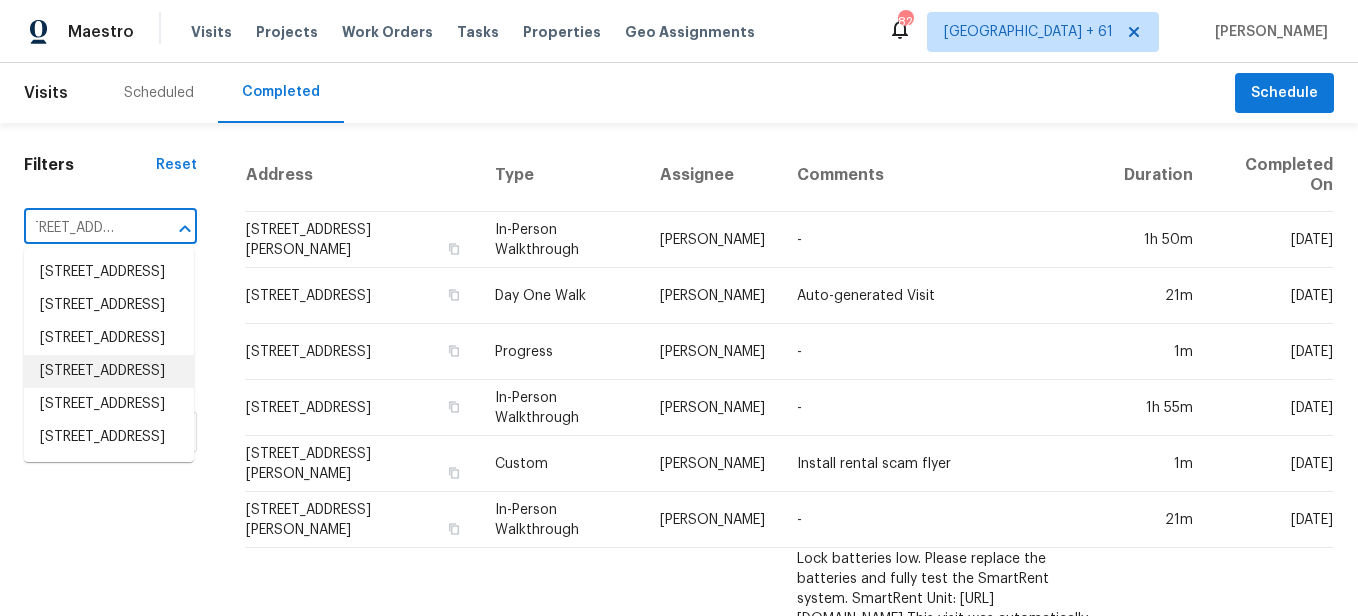 scroll, scrollTop: 346, scrollLeft: 0, axis: vertical 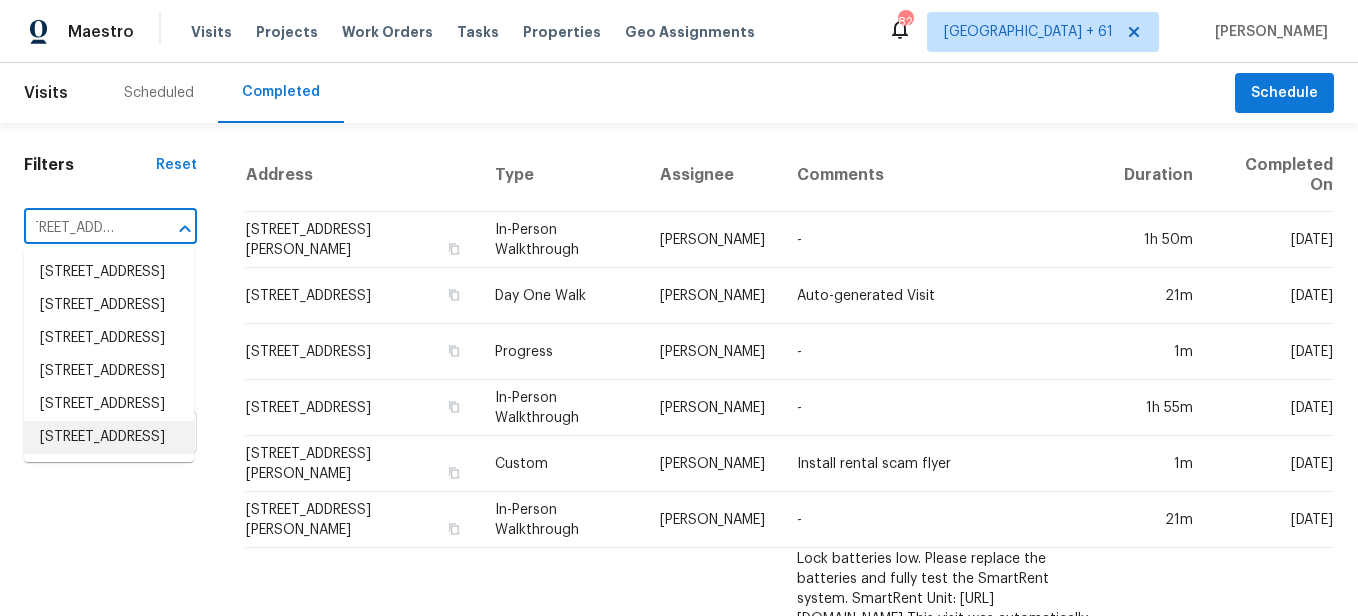 click on "[STREET_ADDRESS]" at bounding box center [109, 437] 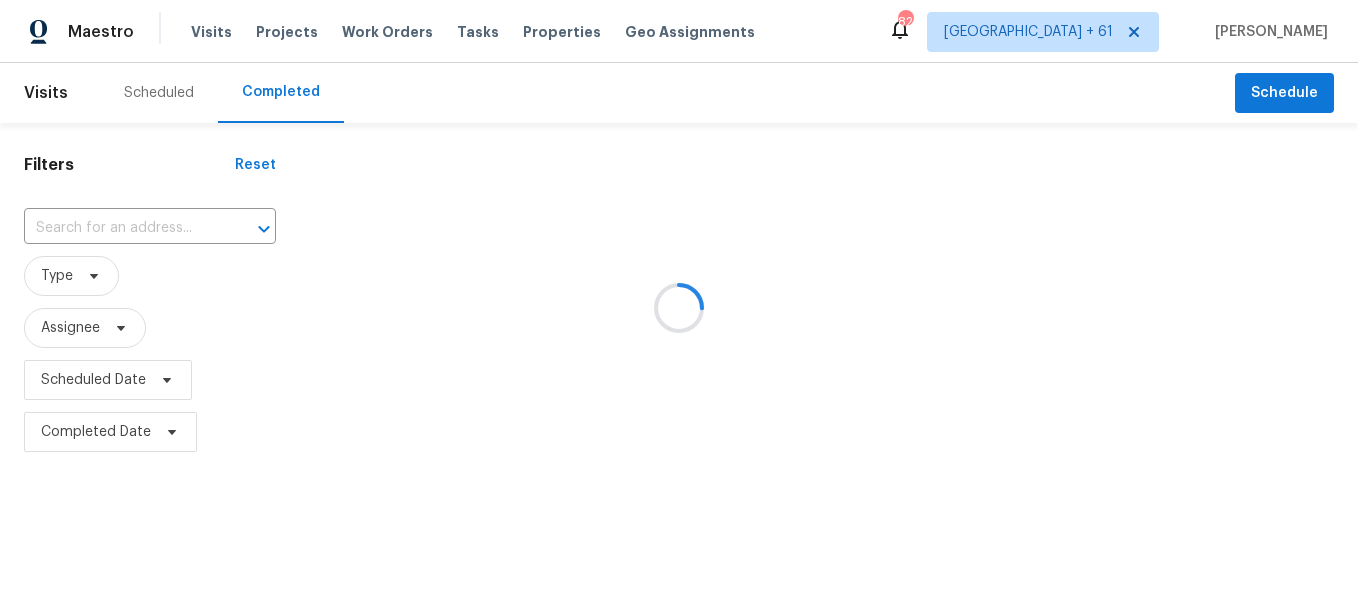 type on "[STREET_ADDRESS]" 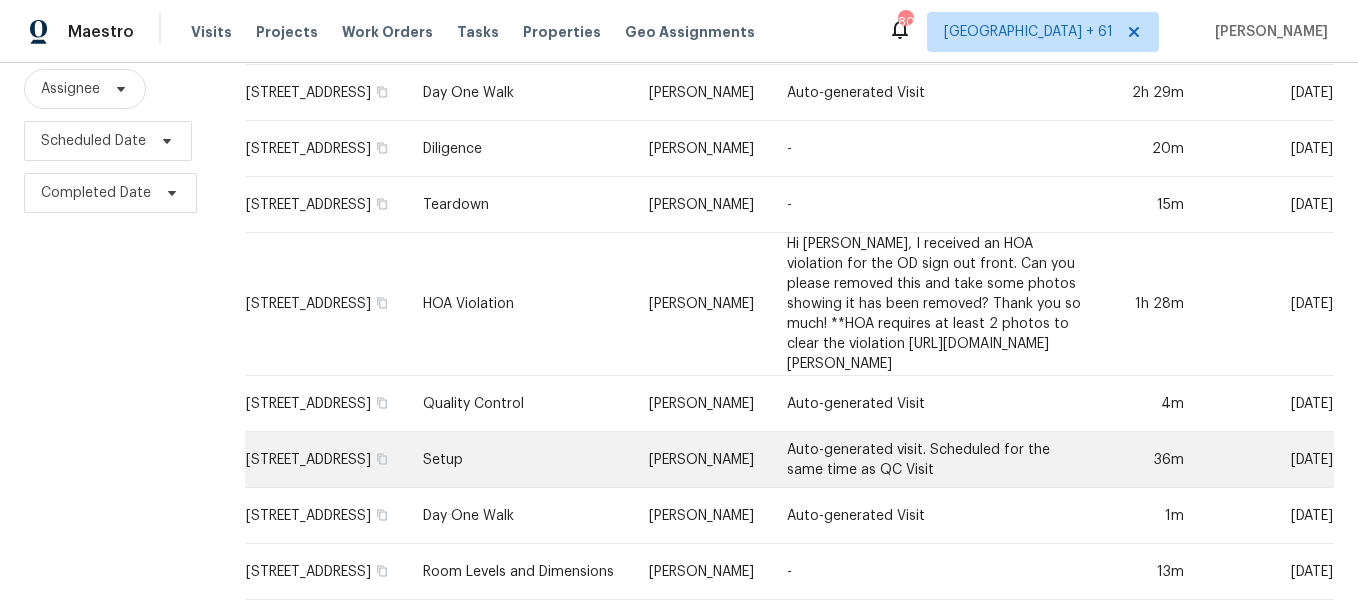 scroll, scrollTop: 0, scrollLeft: 0, axis: both 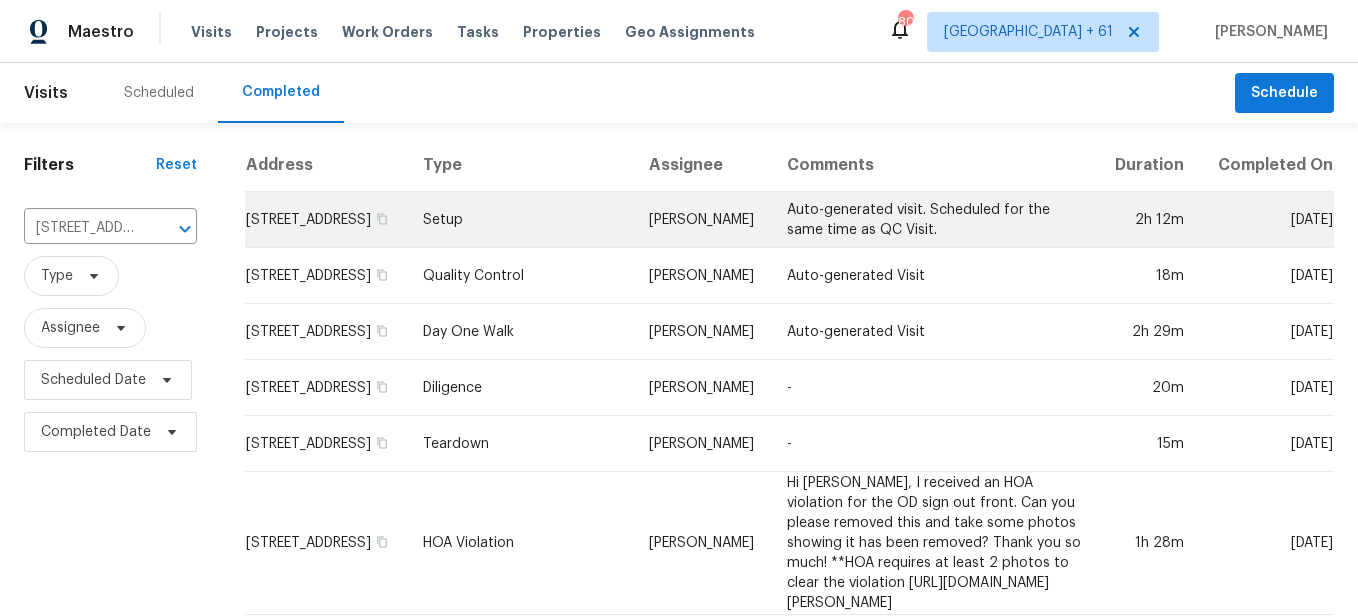 click on "Setup" at bounding box center [520, 220] 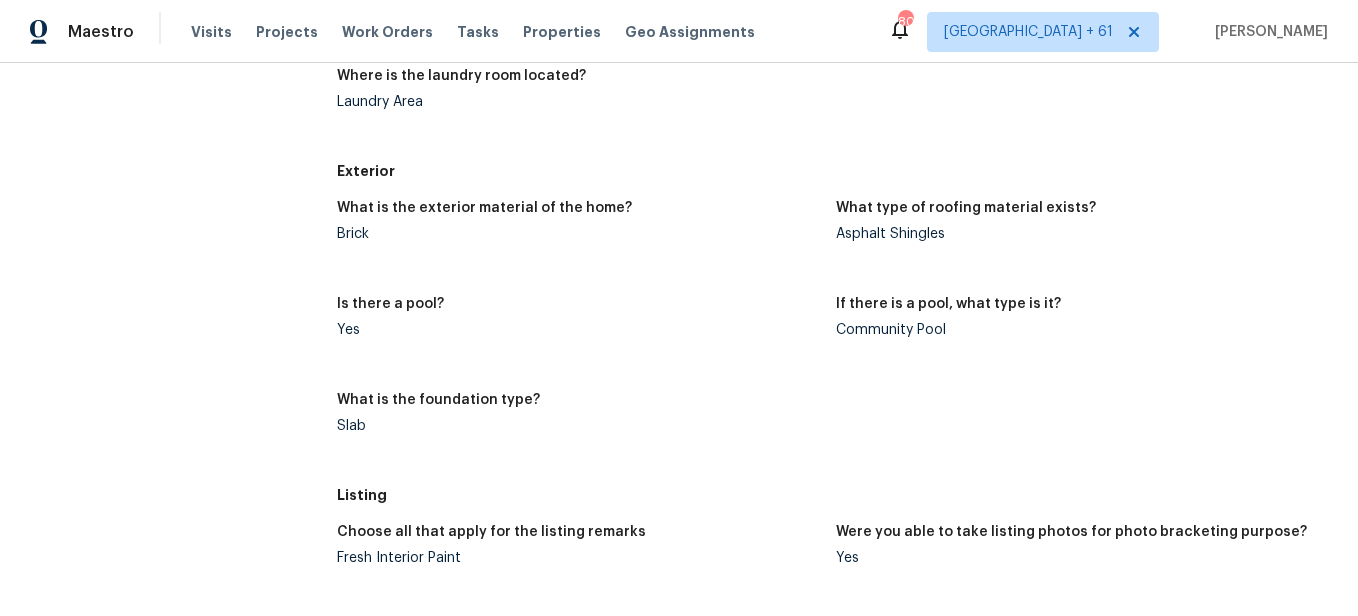 scroll, scrollTop: 1200, scrollLeft: 0, axis: vertical 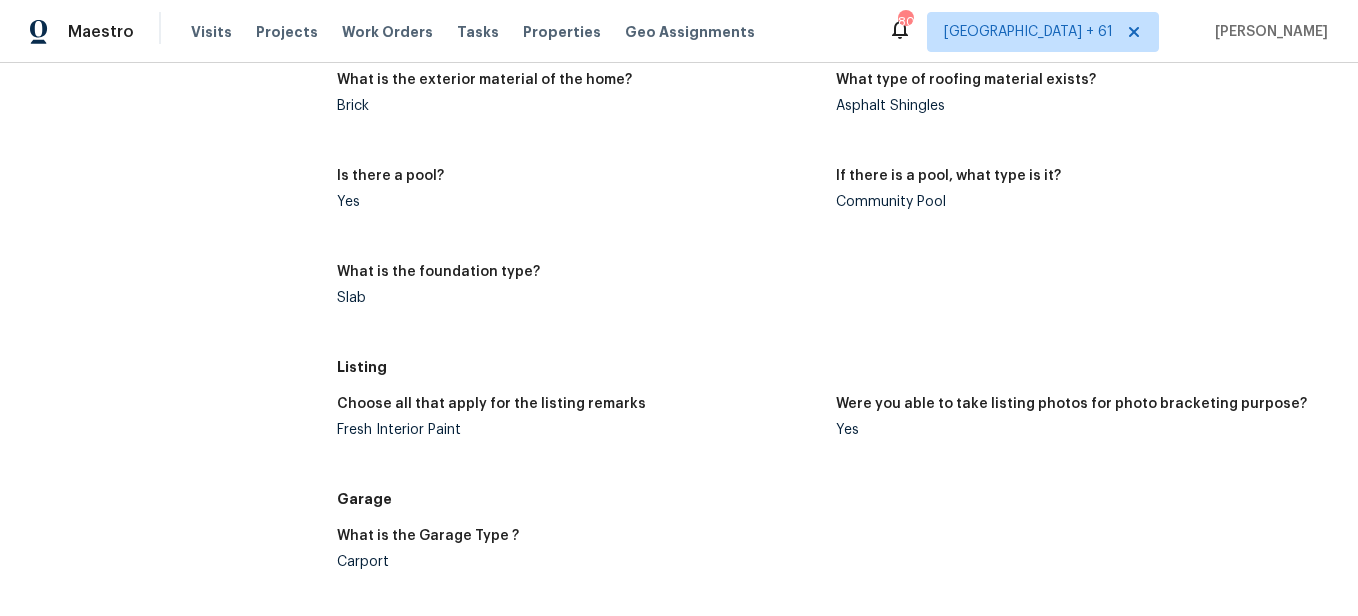 click on "Fresh Interior Paint" at bounding box center (578, 430) 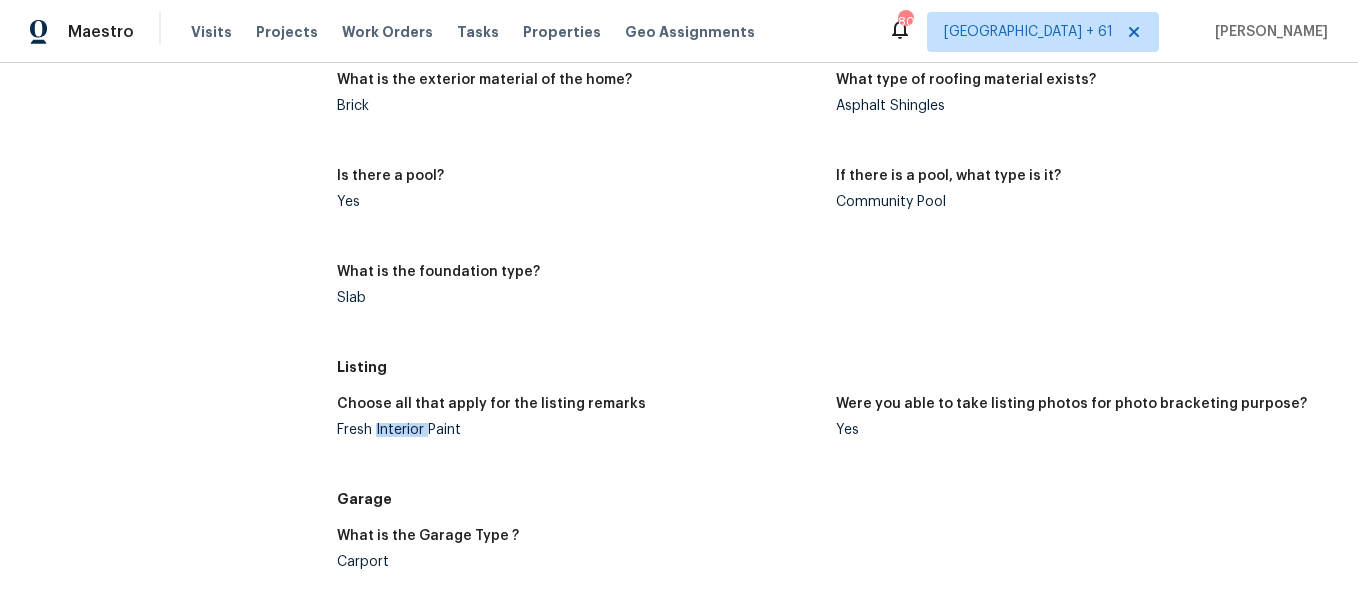 click on "Fresh Interior Paint" at bounding box center (578, 430) 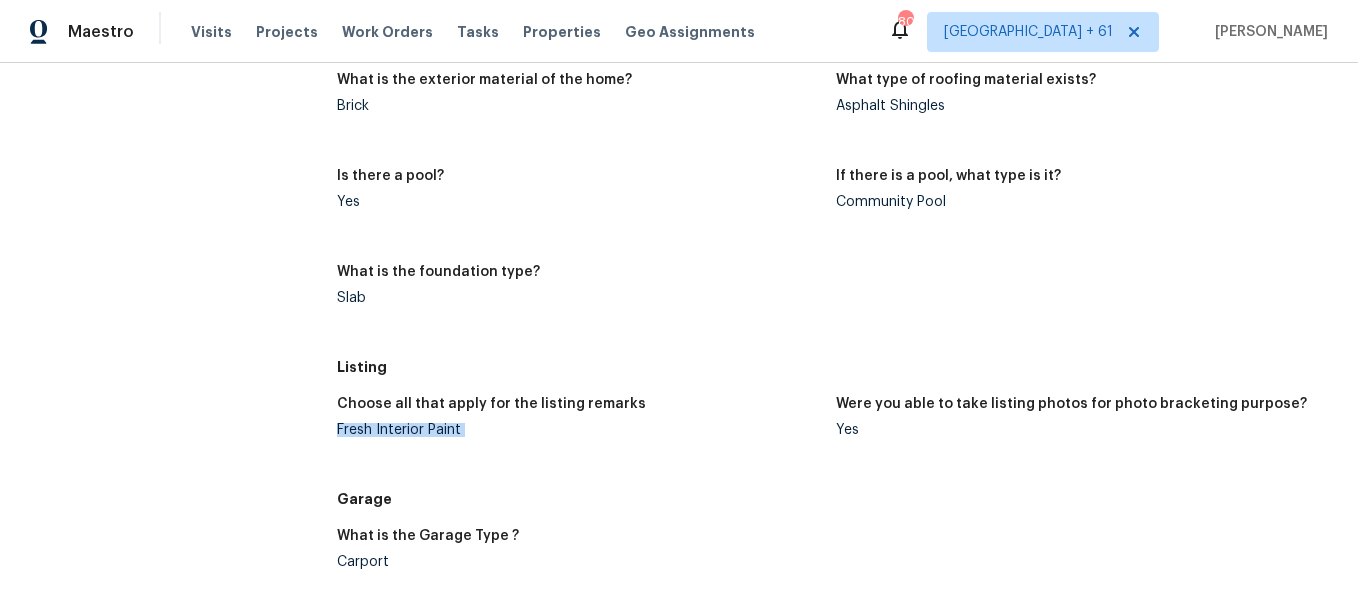 click on "Fresh Interior Paint" at bounding box center [578, 430] 